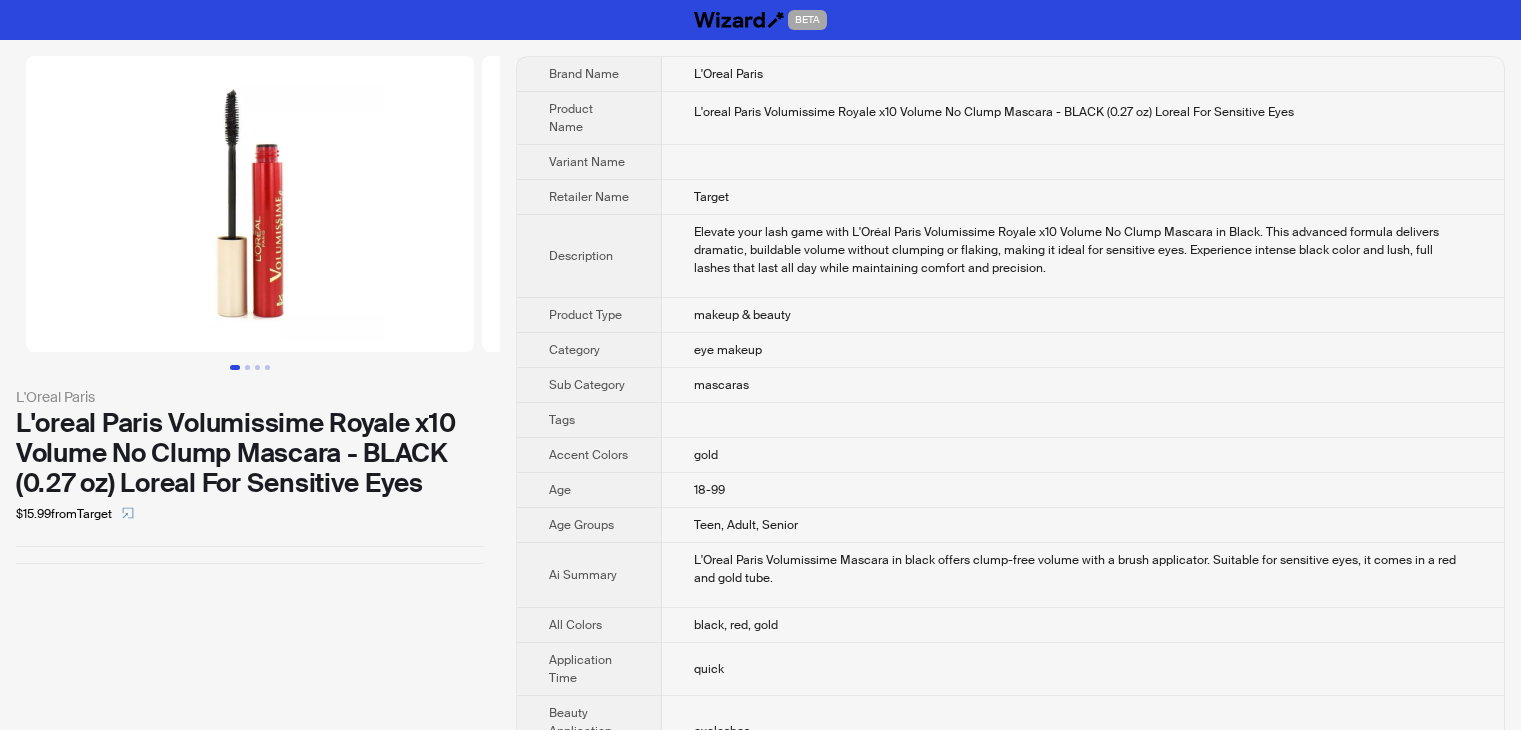 scroll, scrollTop: 0, scrollLeft: 0, axis: both 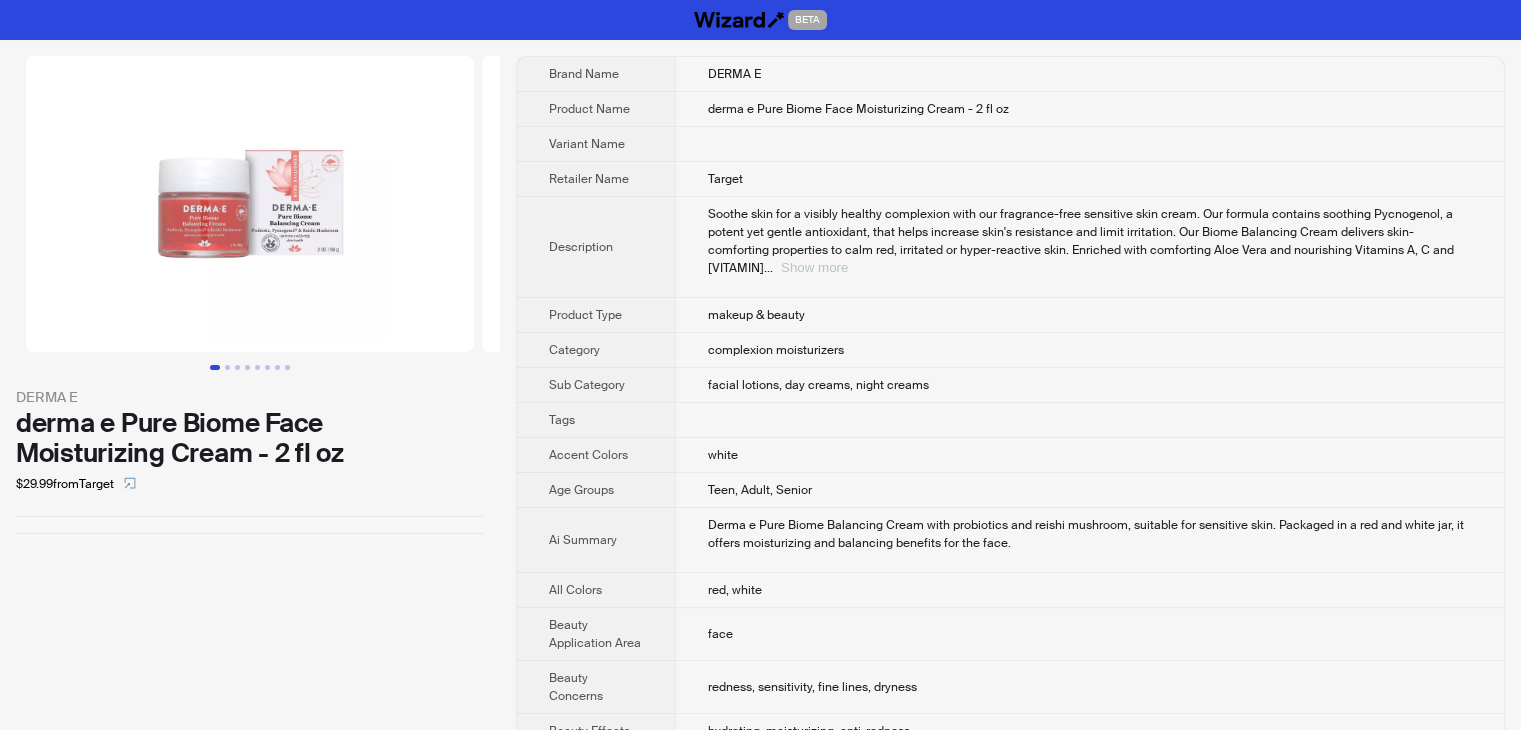 click on "Show more" at bounding box center (814, 267) 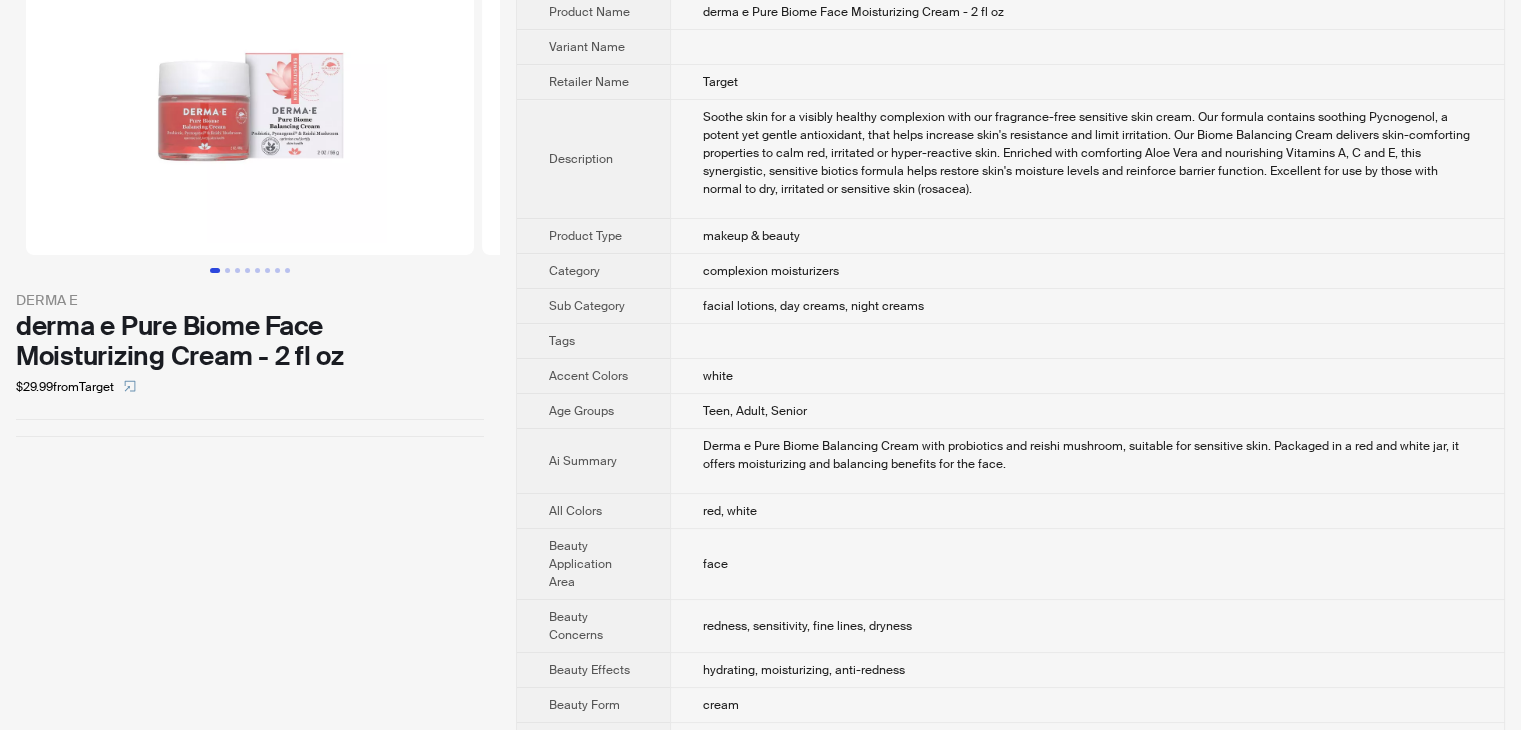 scroll, scrollTop: 100, scrollLeft: 0, axis: vertical 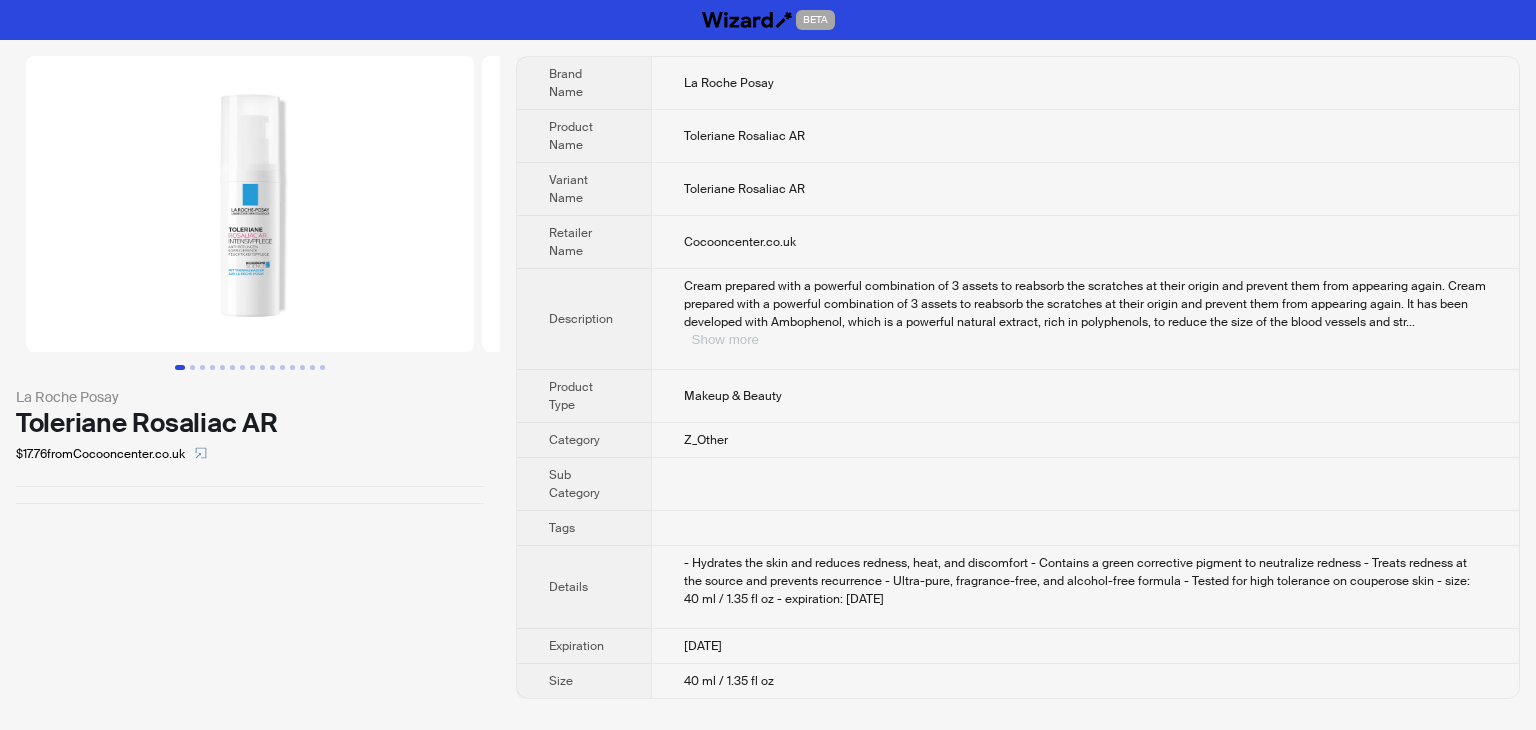 click on "Show more" at bounding box center (725, 339) 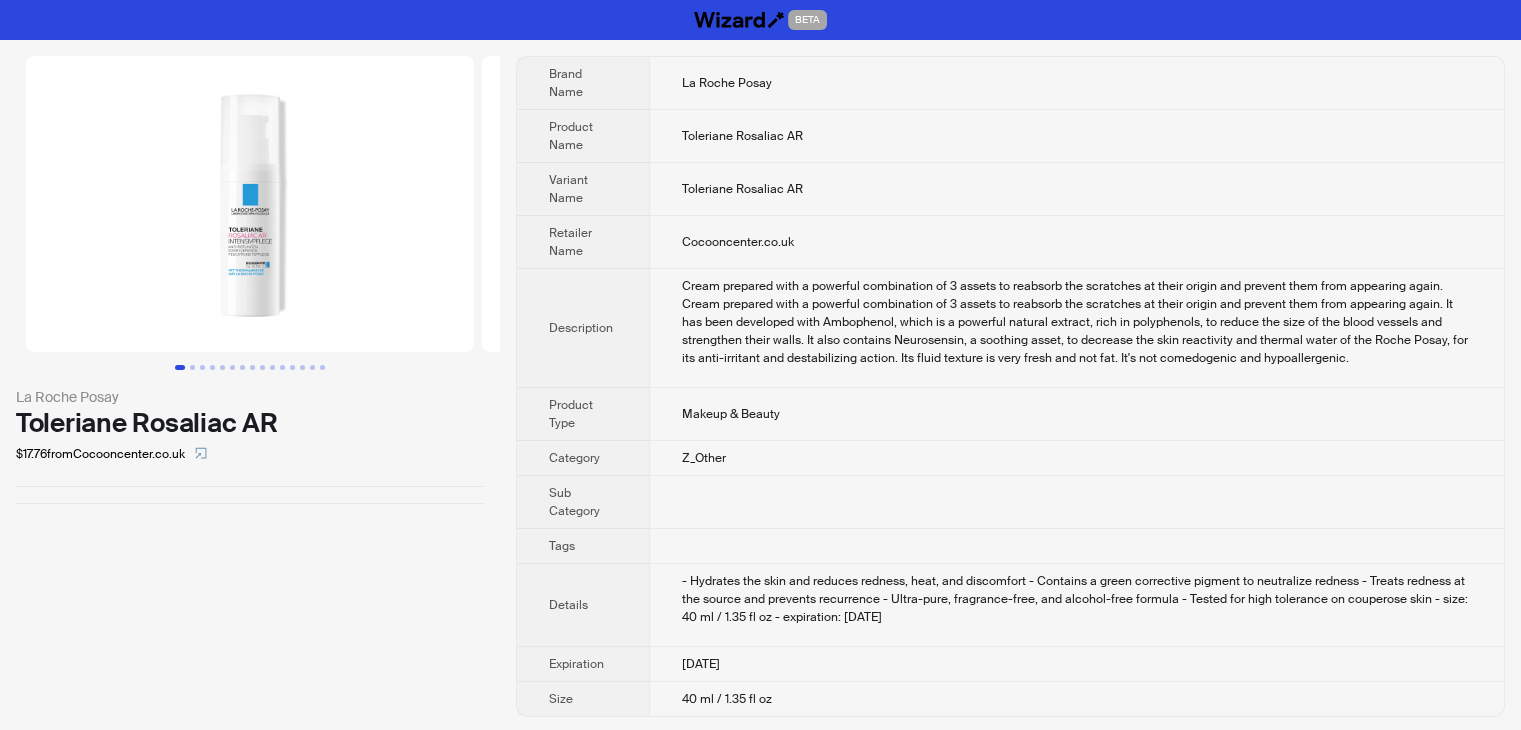 scroll, scrollTop: 0, scrollLeft: 0, axis: both 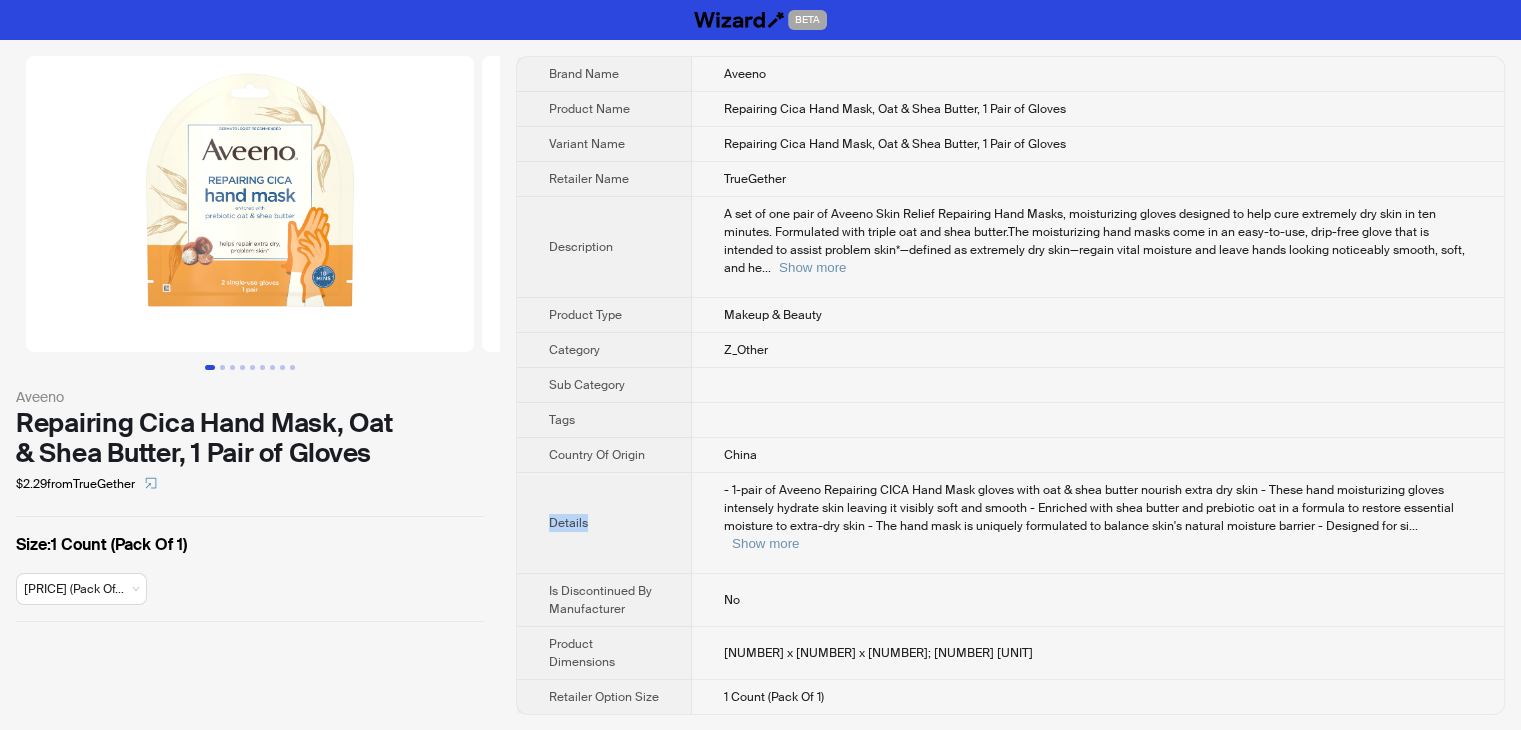 click on "Brand Name Aveeno Product Name Repairing Cica Hand Mask, Oat & Shea Butter, 1 Pair of Gloves Variant Name Repairing Cica Hand Mask, Oat & Shea Butter, 1 Pair of Gloves Retailer Name TrueGether Description A set of one pair of Aveeno Skin Relief Repairing Hand Masks, moisturizing gloves designed to help cure extremely dry skin in ten minutes. Formulated with triple oat and shea butter.The moisturizing hand masks come in an easy-to-use, drip-free glove that is intended to assist problem skin*—defined as extremely dry skin—regain vital moisture and leave hands looking noticeably smooth, soft, and he ... Show more Product Type Makeup & Beauty Category Z_Other Sub Category Tags Country Of Origin [COUNTRY] Details ... Show more Is Discontinued By Manufacturer No Product Dimensions [NUMBER] x [NUMBER] x [NUMBER]; [NUMBER] [UNIT] Retailer Option Size [NUMBER] Count (Pack Of [NUMBER])" at bounding box center [1010, 385] 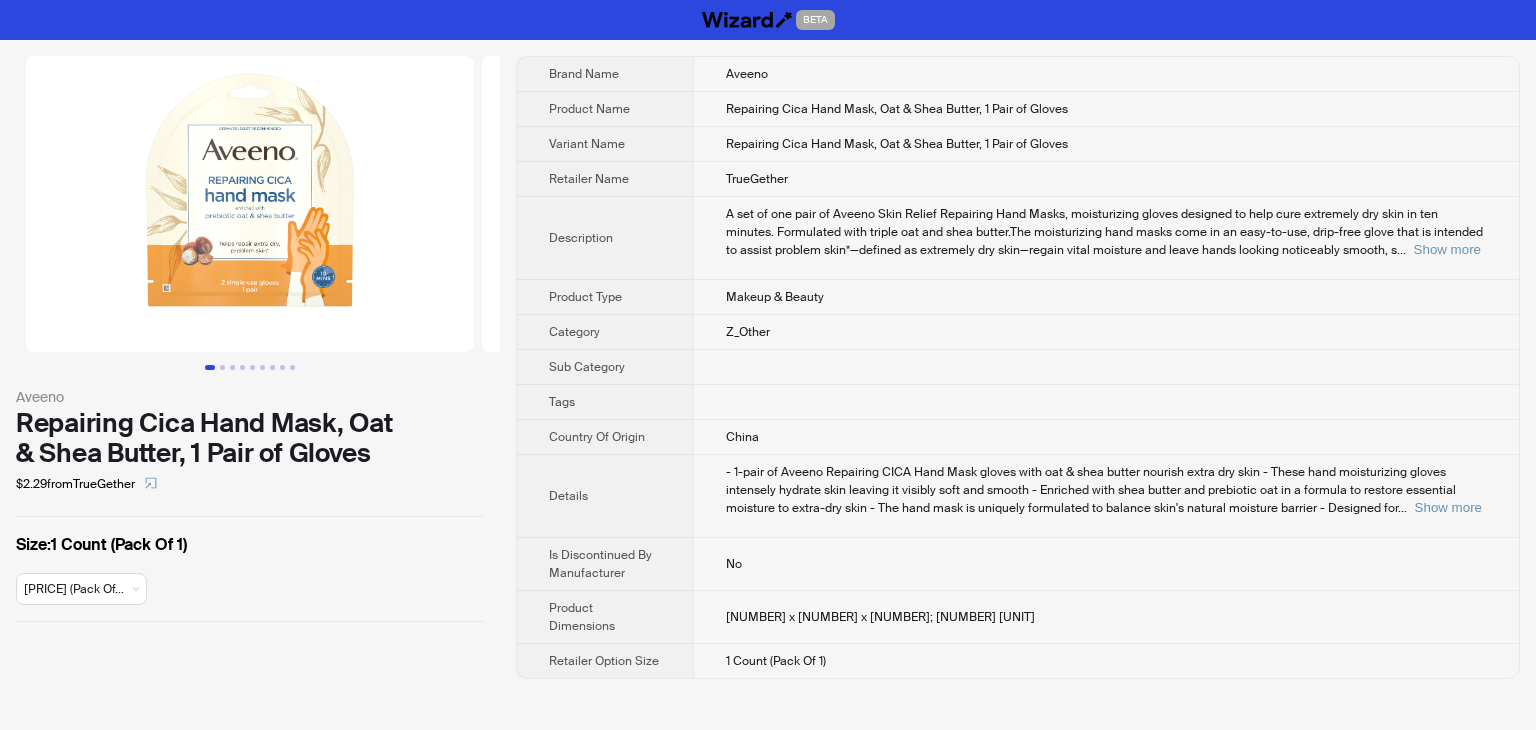 click at bounding box center [1106, 402] 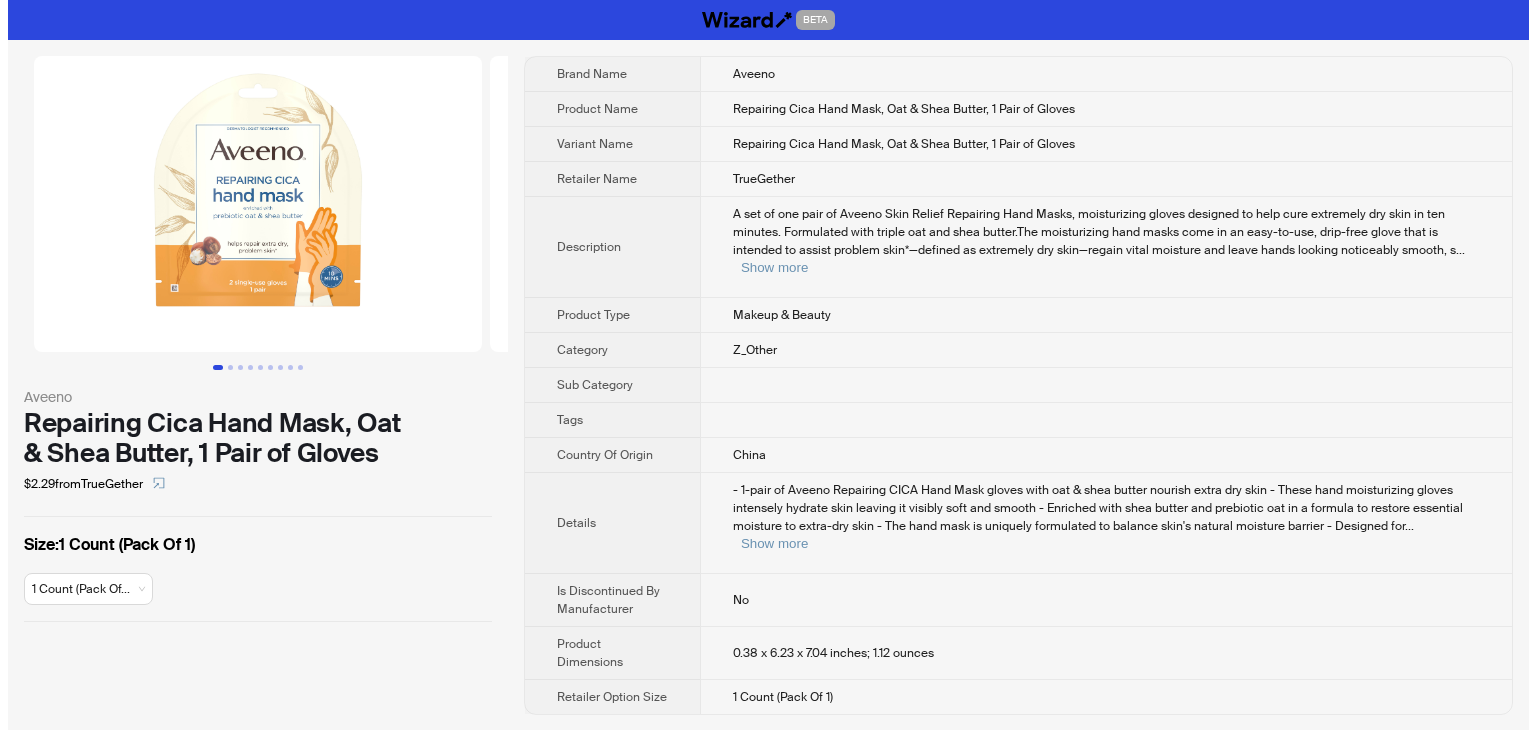 scroll, scrollTop: 0, scrollLeft: 0, axis: both 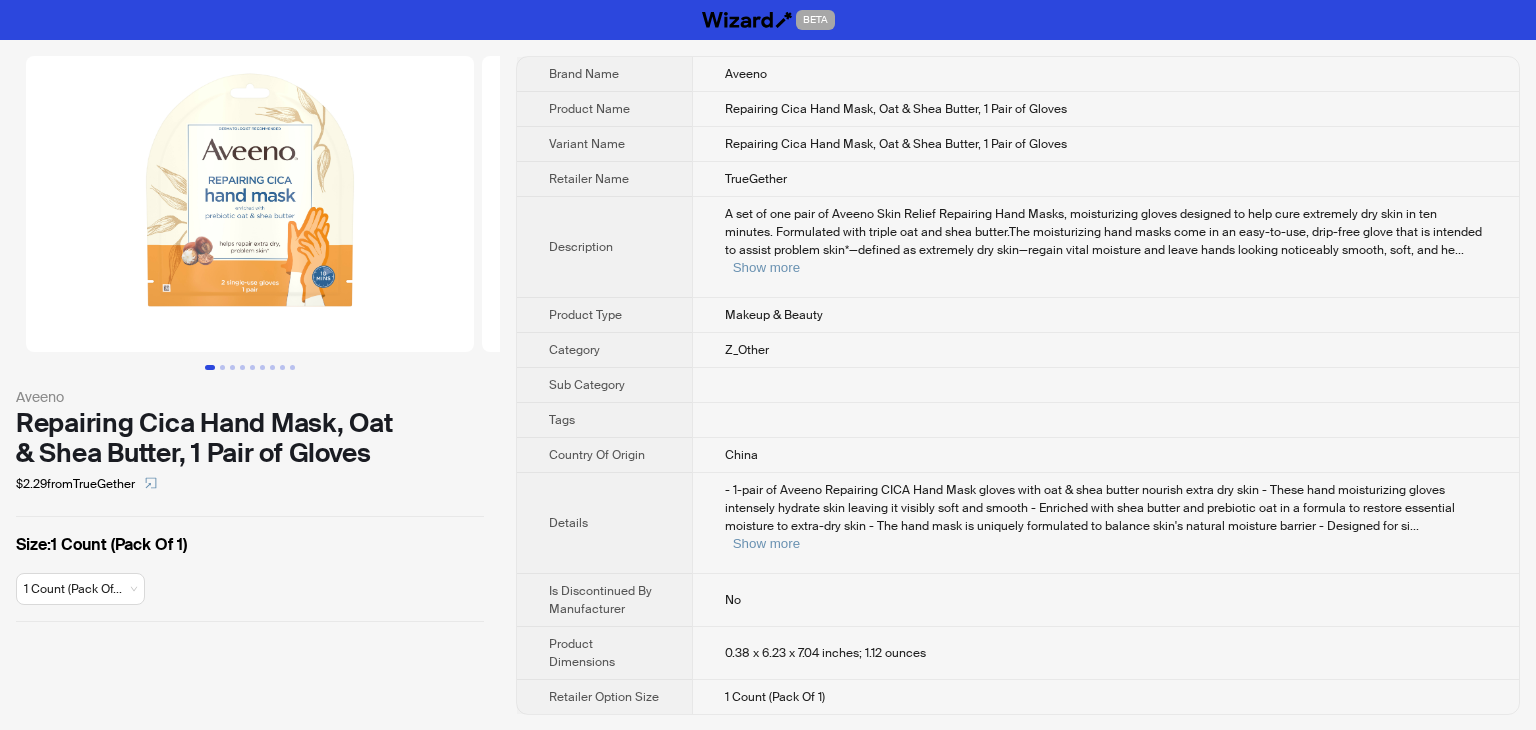 click on "- 1-pair of Aveeno Repairing CICA Hand Mask gloves with oat & shea butter nourish extra dry skin
- These hand moisturizing gloves intensely hydrate skin leaving it visibly soft and smooth
- Enriched with shea butter and prebiotic oat in a formula to restore essential moisture to extra-dry skin
- The hand mask is uniquely formulated to balance skin's natural moisture barrier
- Designed for si ... Show more" at bounding box center (1106, 517) 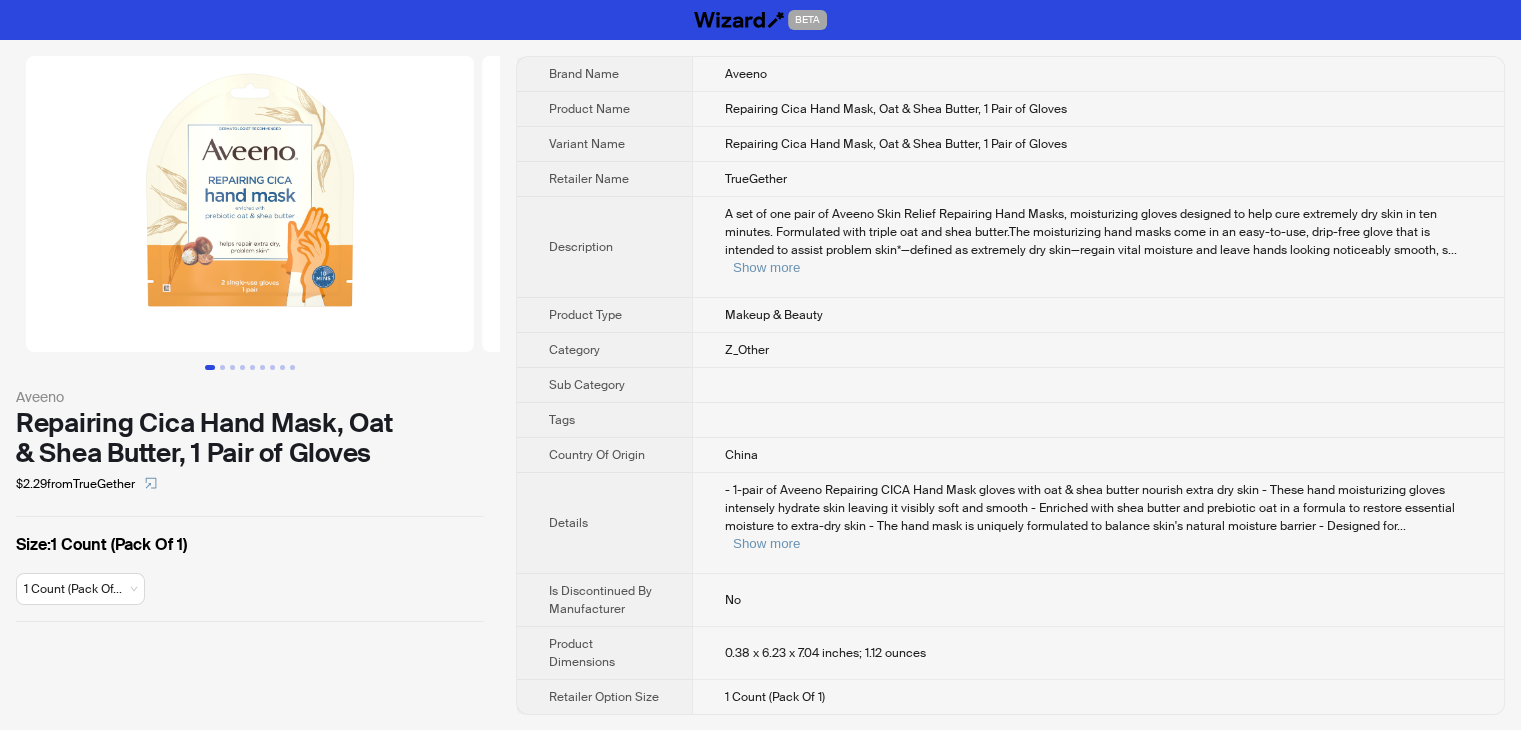 click on "- 1-pair of Aveeno Repairing CICA Hand Mask gloves with oat & shea butter nourish extra dry skin
- These hand moisturizing gloves intensely hydrate skin leaving it visibly soft and smooth
- Enriched with shea butter and prebiotic oat in a formula to restore essential moisture to extra-dry skin
- The hand mask is uniquely formulated to balance skin's natural moisture barrier
- Designed for ... Show more" at bounding box center [1098, 517] 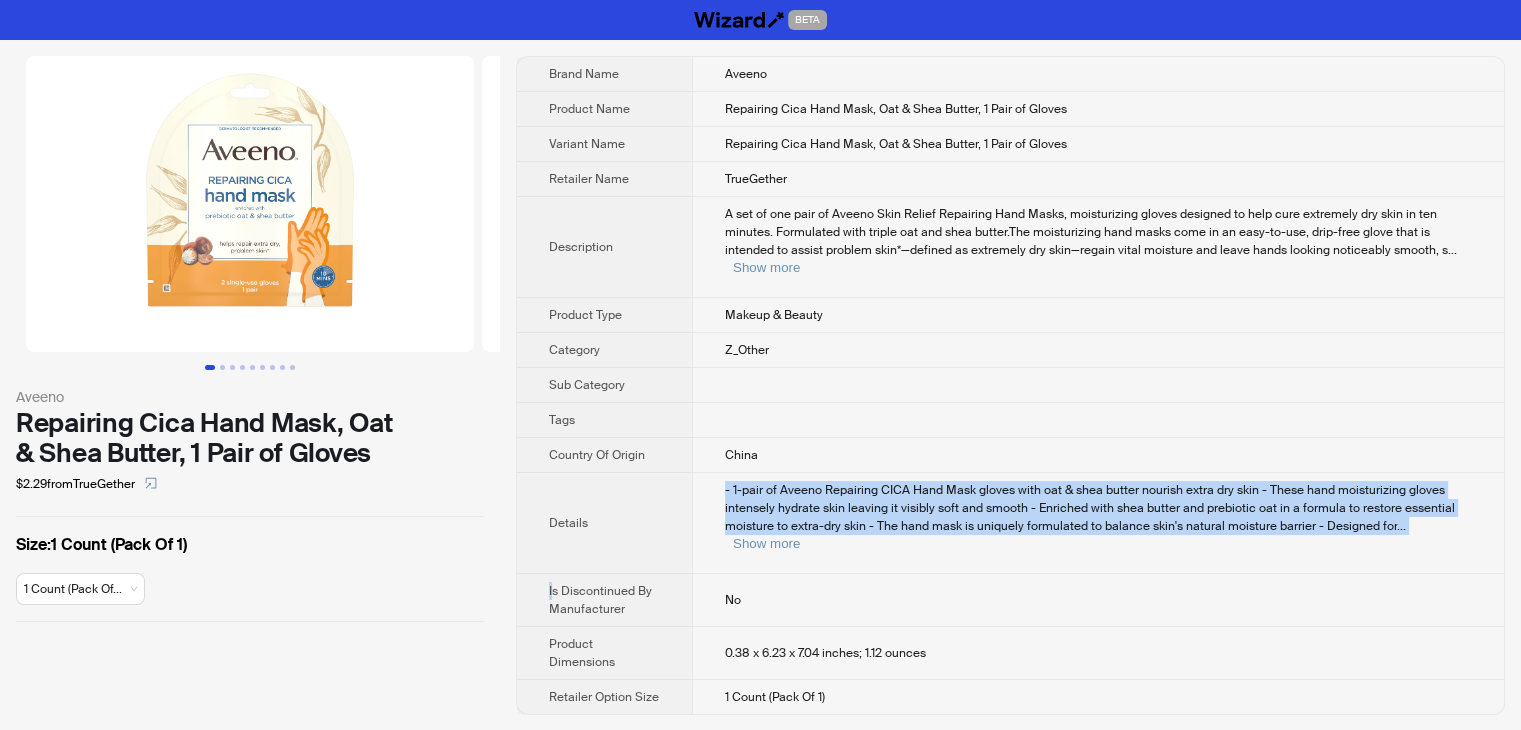 click on "- 1-pair of Aveeno Repairing CICA Hand Mask gloves with oat & shea butter nourish extra dry skin
- These hand moisturizing gloves intensely hydrate skin leaving it visibly soft and smooth
- Enriched with shea butter and prebiotic oat in a formula to restore essential moisture to extra-dry skin
- The hand mask is uniquely formulated to balance skin's natural moisture barrier
- Designed for ... Show more" at bounding box center [1098, 517] 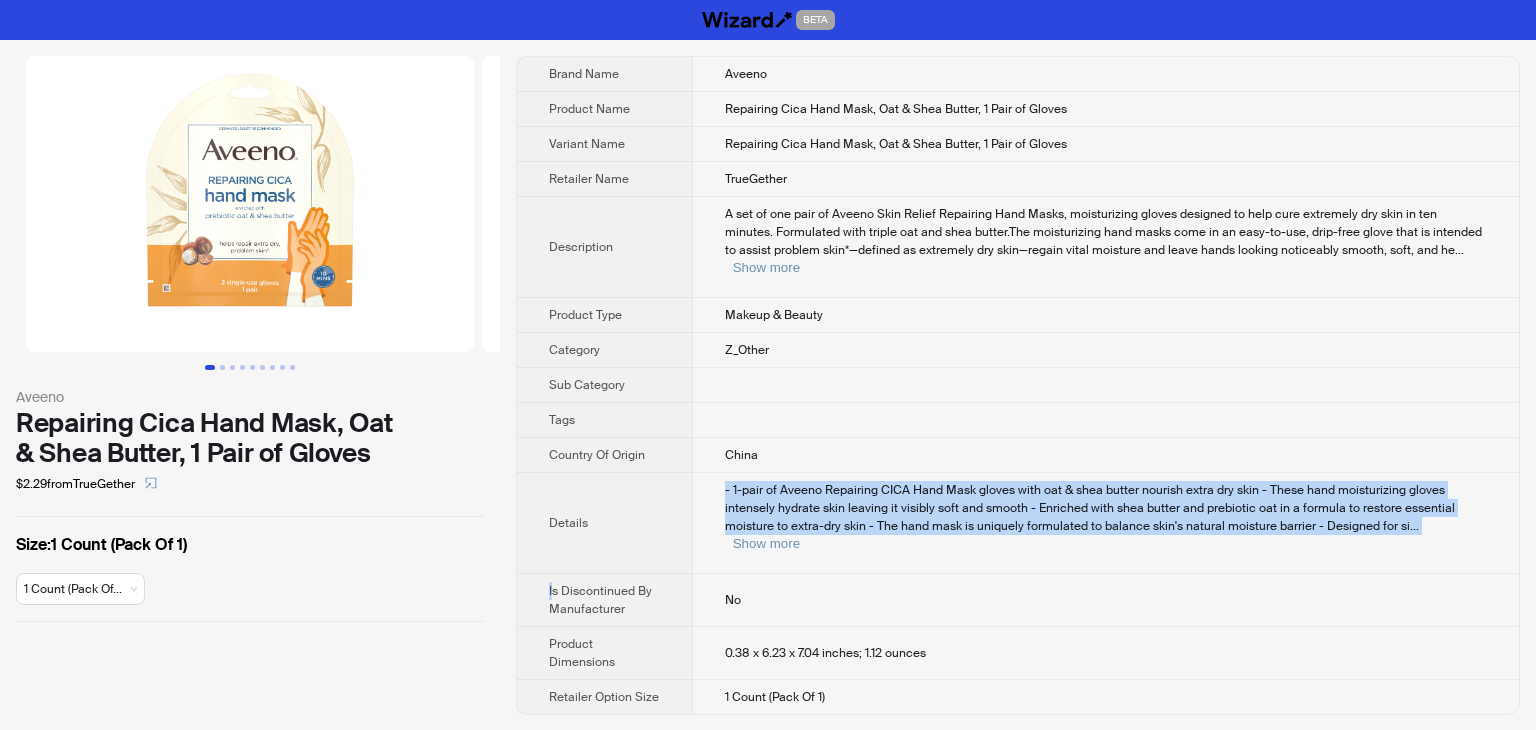 click on "- 1-pair of Aveeno Repairing CICA Hand Mask gloves with oat & shea butter nourish extra dry skin
- These hand moisturizing gloves intensely hydrate skin leaving it visibly soft and smooth
- Enriched with shea butter and prebiotic oat in a formula to restore essential moisture to extra-dry skin
- The hand mask is uniquely formulated to balance skin's natural moisture barrier
- Designed for si ... Show more" at bounding box center [1106, 517] 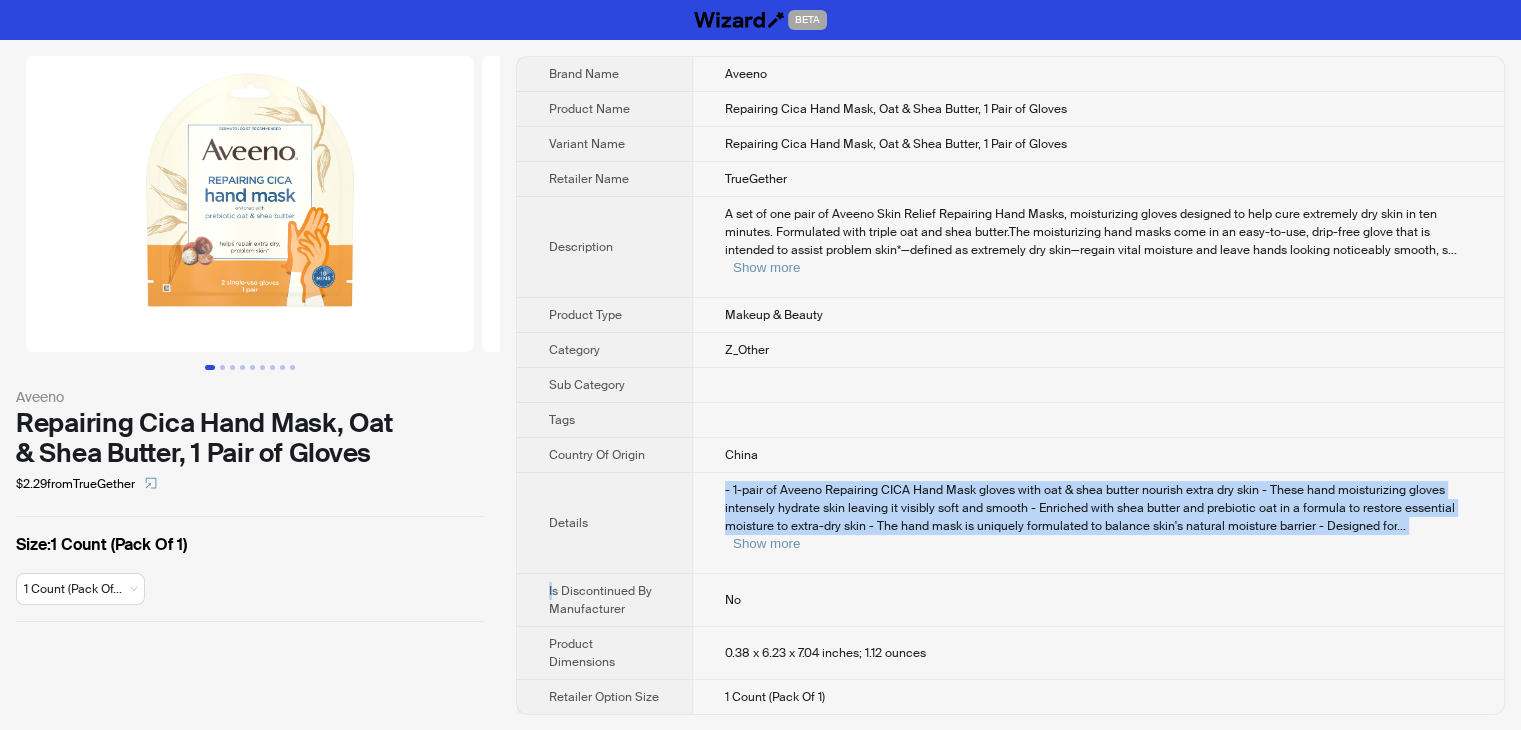click on "- 1-pair of Aveeno Repairing CICA Hand Mask gloves with oat & shea butter nourish extra dry skin
- These hand moisturizing gloves intensely hydrate skin leaving it visibly soft and smooth
- Enriched with shea butter and prebiotic oat in a formula to restore essential moisture to extra-dry skin
- The hand mask is uniquely formulated to balance skin's natural moisture barrier
- Designed for ... Show more" at bounding box center [1098, 517] 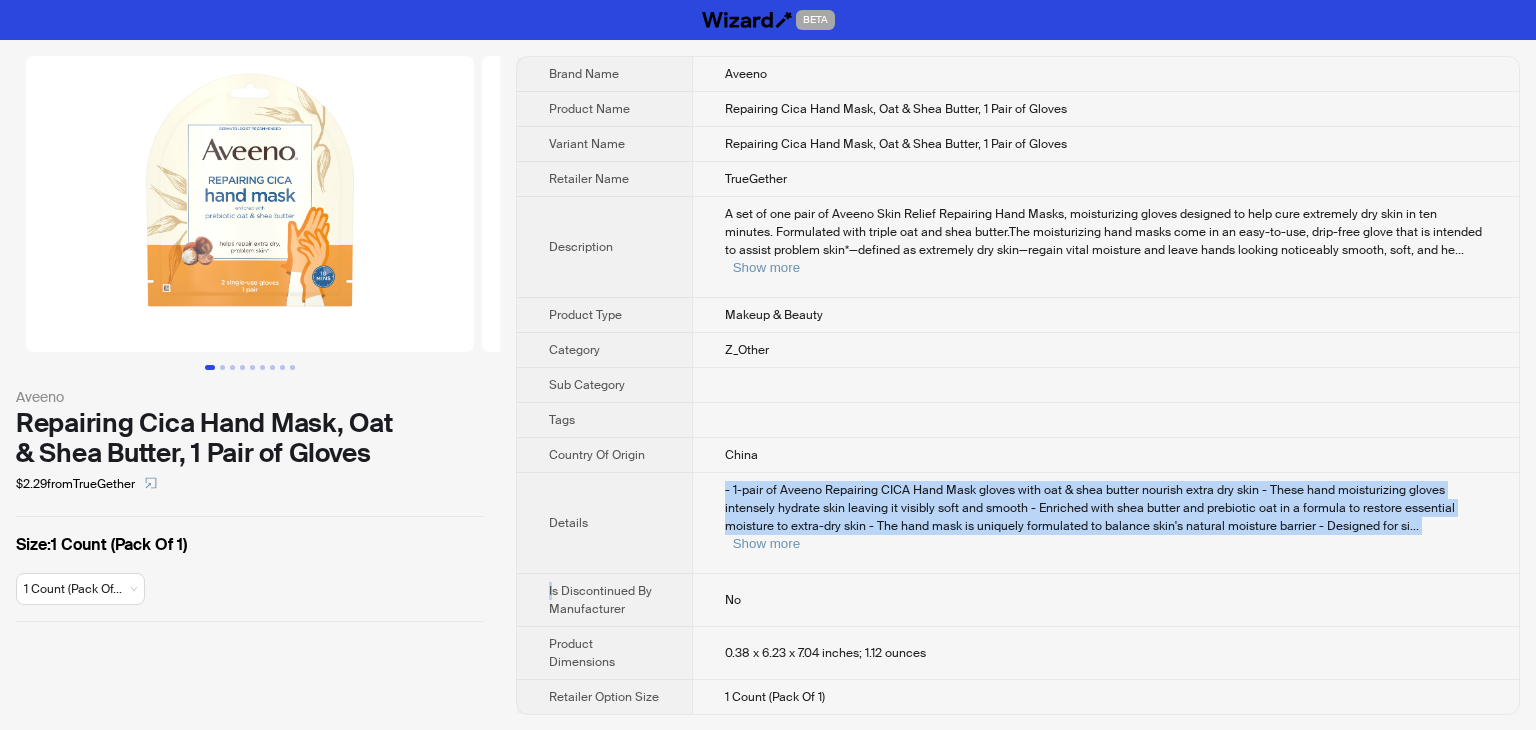 click on "- 1-pair of Aveeno Repairing CICA Hand Mask gloves with oat & shea butter nourish extra dry skin
- These hand moisturizing gloves intensely hydrate skin leaving it visibly soft and smooth
- Enriched with shea butter and prebiotic oat in a formula to restore essential moisture to extra-dry skin
- The hand mask is uniquely formulated to balance skin's natural moisture barrier
- Designed for si ... Show more" at bounding box center [1106, 517] 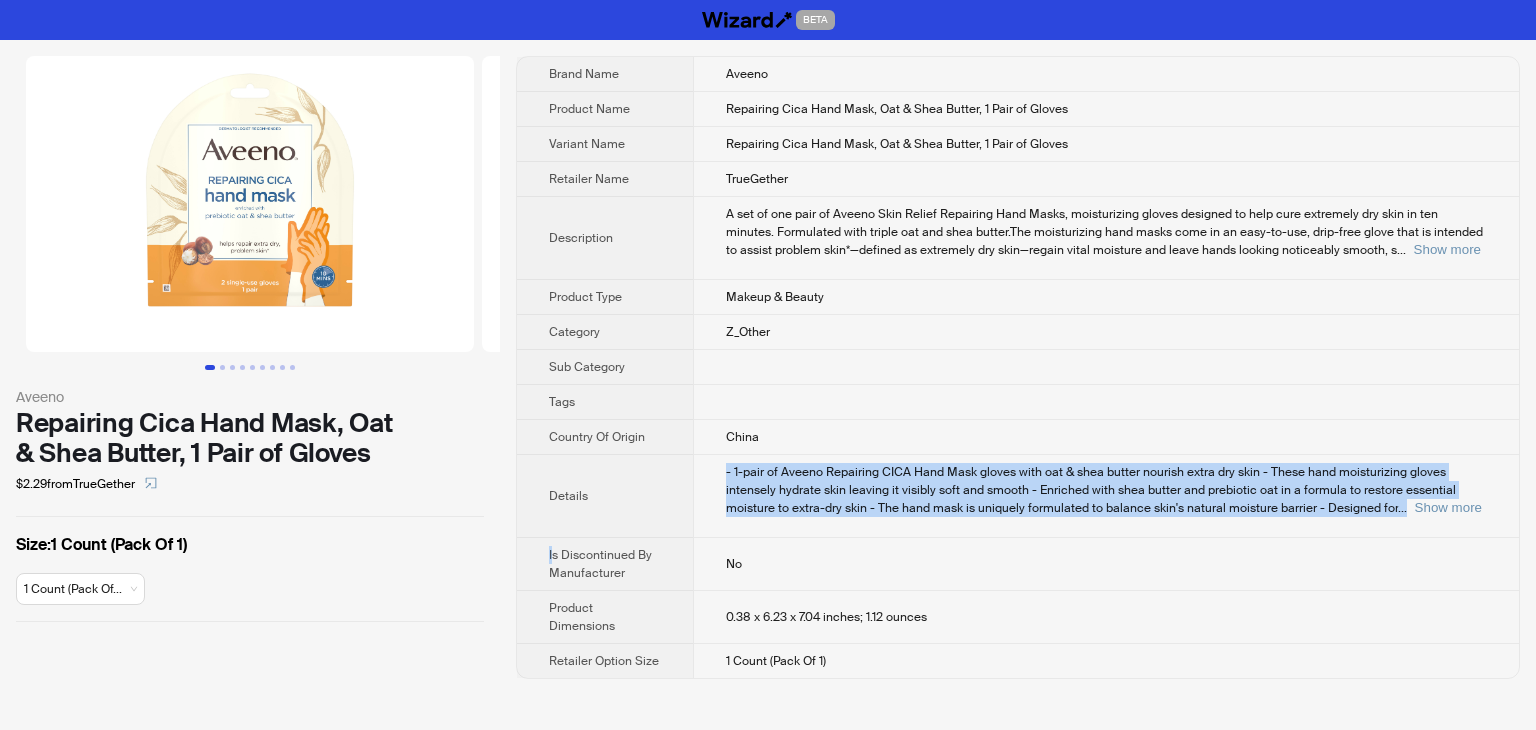 click on "- 1-pair of Aveeno Repairing CICA Hand Mask gloves with oat & shea butter nourish extra dry skin
- These hand moisturizing gloves intensely hydrate skin leaving it visibly soft and smooth
- Enriched with shea butter and prebiotic oat in a formula to restore essential moisture to extra-dry skin
- The hand mask is uniquely formulated to balance skin's natural moisture barrier
- Designed for ... Show more" at bounding box center [1106, 490] 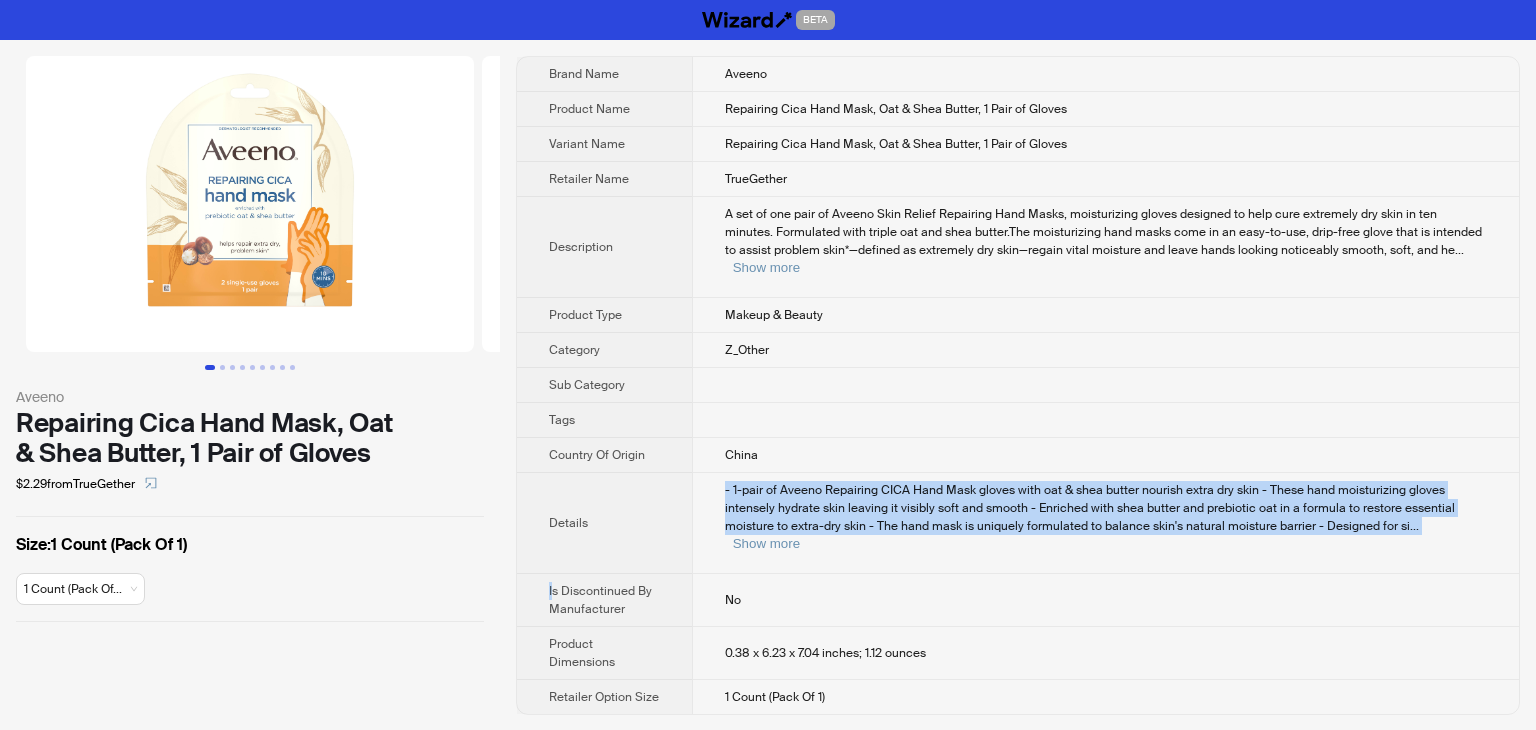 click on "- 1-pair of Aveeno Repairing CICA Hand Mask gloves with oat & shea butter nourish extra dry skin
- These hand moisturizing gloves intensely hydrate skin leaving it visibly soft and smooth
- Enriched with shea butter and prebiotic oat in a formula to restore essential moisture to extra-dry skin
- The hand mask is uniquely formulated to balance skin's natural moisture barrier
- Designed for si ... Show more" at bounding box center (1106, 517) 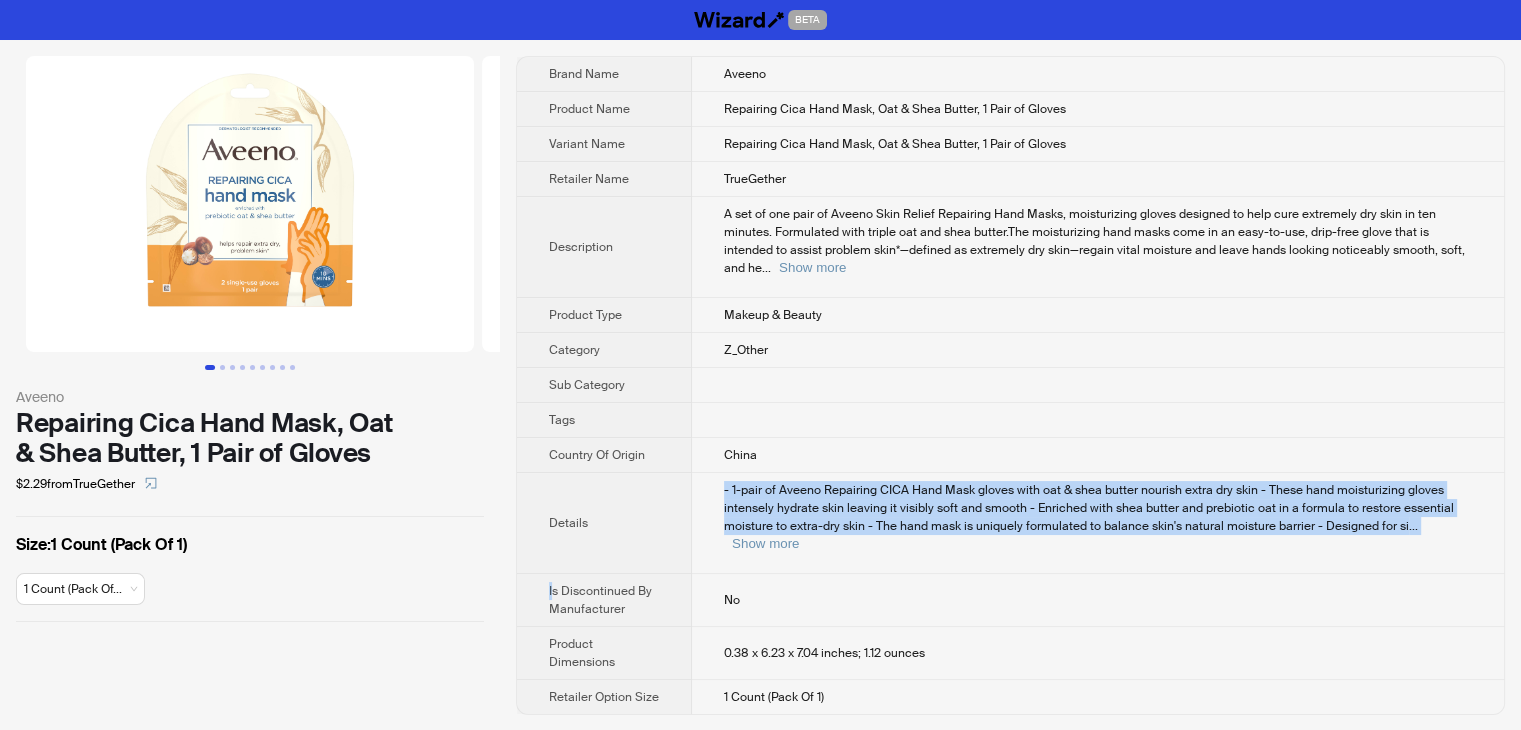 click on "- 1-pair of Aveeno Repairing CICA Hand Mask gloves with oat & shea butter nourish extra dry skin
- These hand moisturizing gloves intensely hydrate skin leaving it visibly soft and smooth
- Enriched with shea butter and prebiotic oat in a formula to restore essential moisture to extra-dry skin
- The hand mask is uniquely formulated to balance skin's natural moisture barrier
- Designed for si ... Show more" at bounding box center [1098, 517] 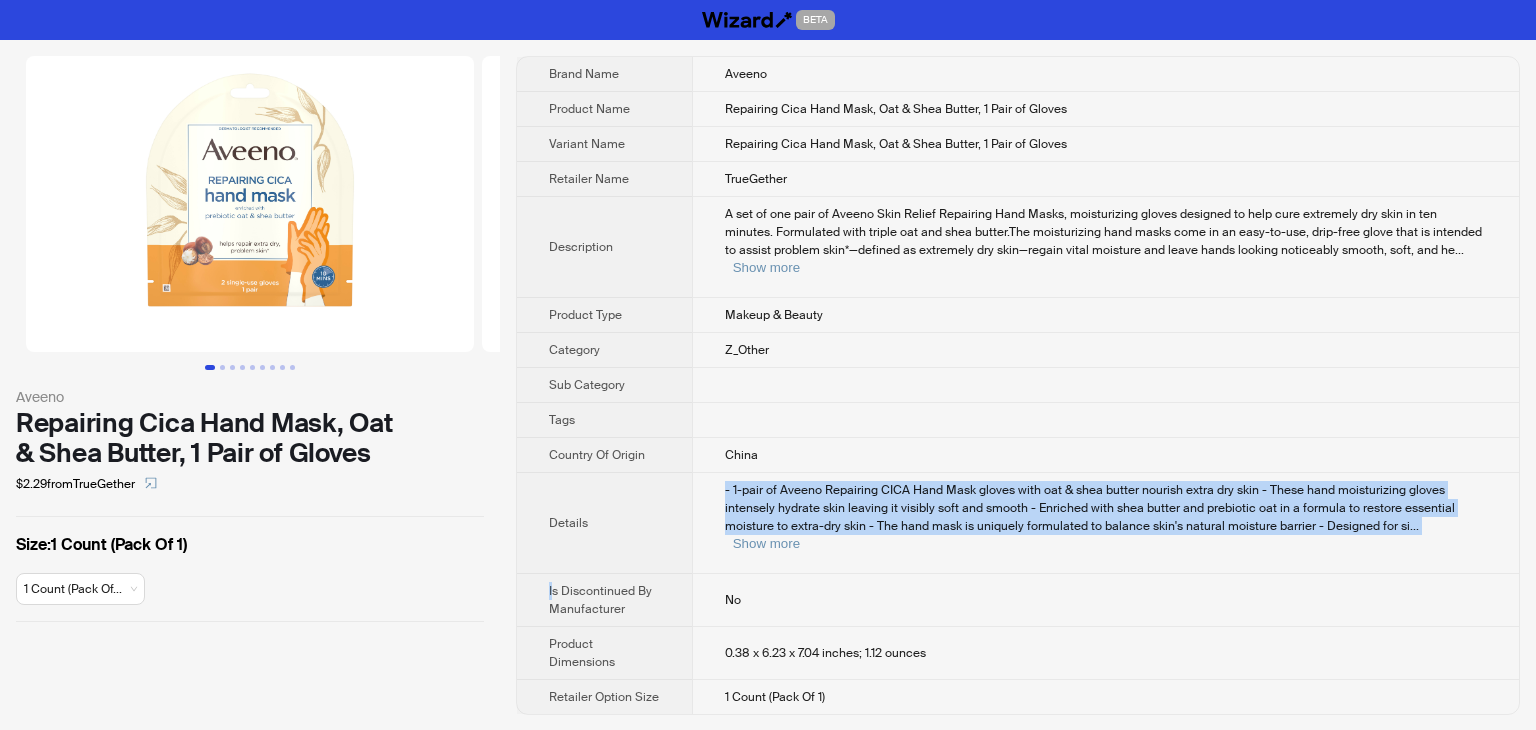 click on "- 1-pair of Aveeno Repairing CICA Hand Mask gloves with oat & shea butter nourish extra dry skin
- These hand moisturizing gloves intensely hydrate skin leaving it visibly soft and smooth
- Enriched with shea butter and prebiotic oat in a formula to restore essential moisture to extra-dry skin
- The hand mask is uniquely formulated to balance skin's natural moisture barrier
- Designed for si ... Show more" at bounding box center (1106, 517) 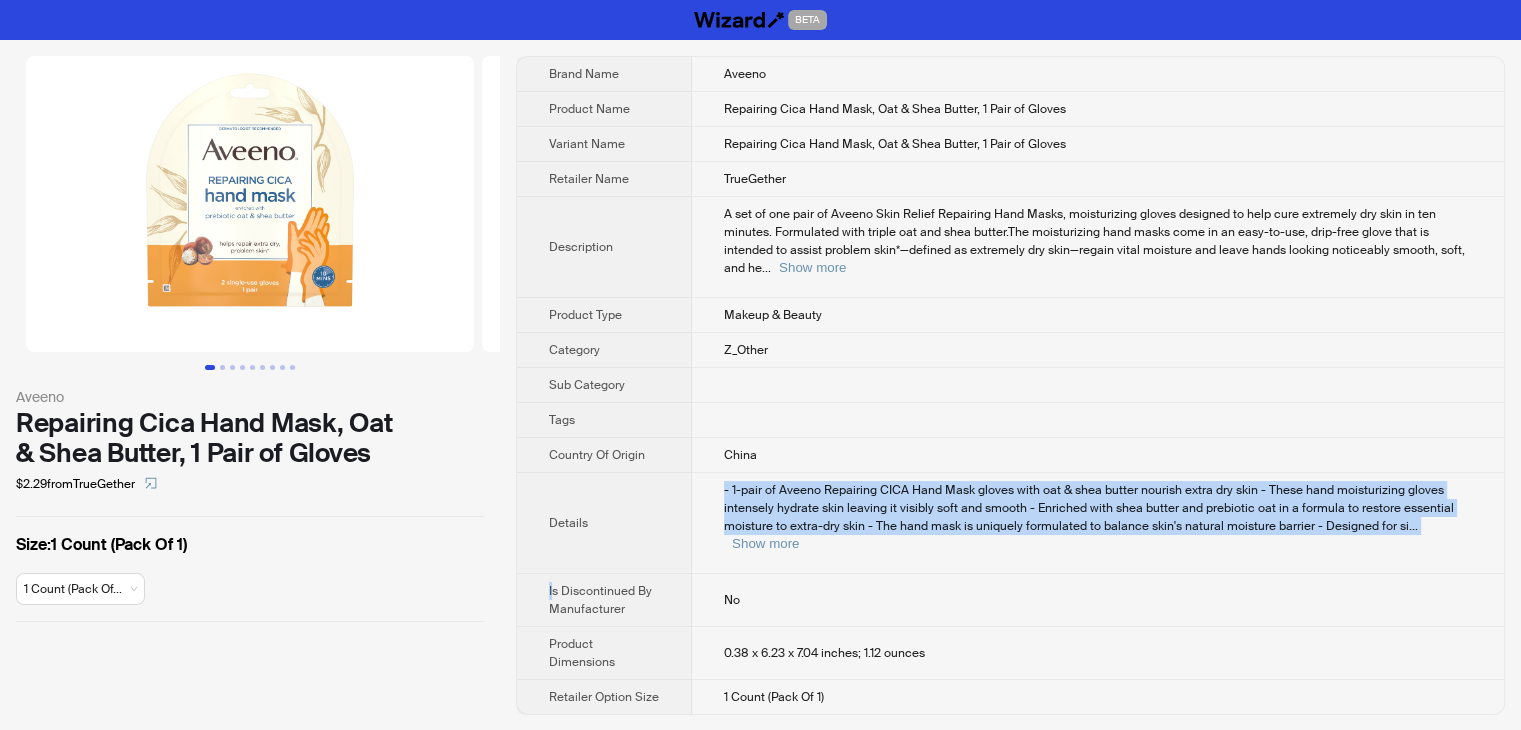 click on "- 1-pair of Aveeno Repairing CICA Hand Mask gloves with oat & shea butter nourish extra dry skin
- These hand moisturizing gloves intensely hydrate skin leaving it visibly soft and smooth
- Enriched with shea butter and prebiotic oat in a formula to restore essential moisture to extra-dry skin
- The hand mask is uniquely formulated to balance skin's natural moisture barrier
- Designed for si ... Show more" at bounding box center (1098, 517) 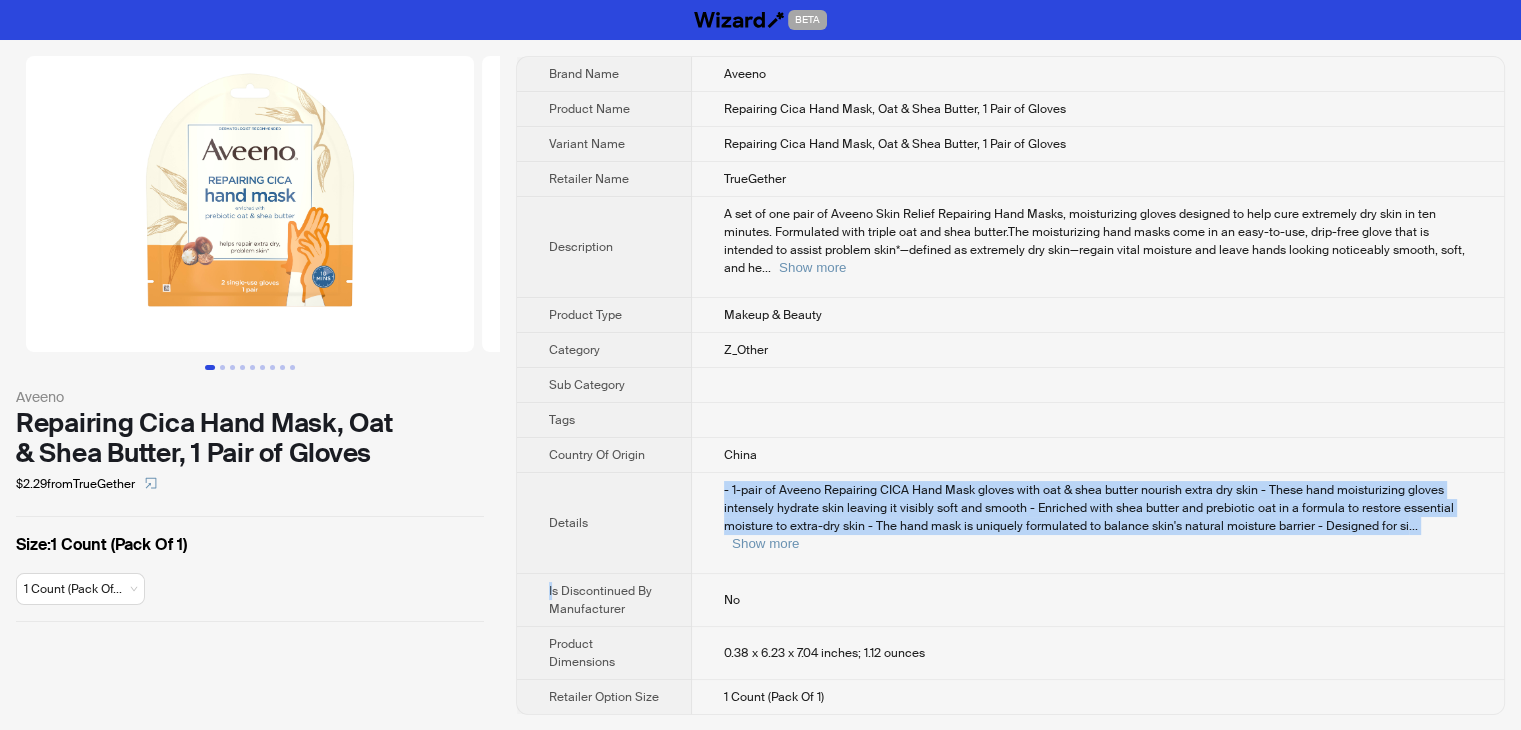 click on "- 1-pair of Aveeno Repairing CICA Hand Mask gloves with oat & shea butter nourish extra dry skin
- These hand moisturizing gloves intensely hydrate skin leaving it visibly soft and smooth
- Enriched with shea butter and prebiotic oat in a formula to restore essential moisture to extra-dry skin
- The hand mask is uniquely formulated to balance skin's natural moisture barrier
- Designed for si ... Show more" at bounding box center (1098, 517) 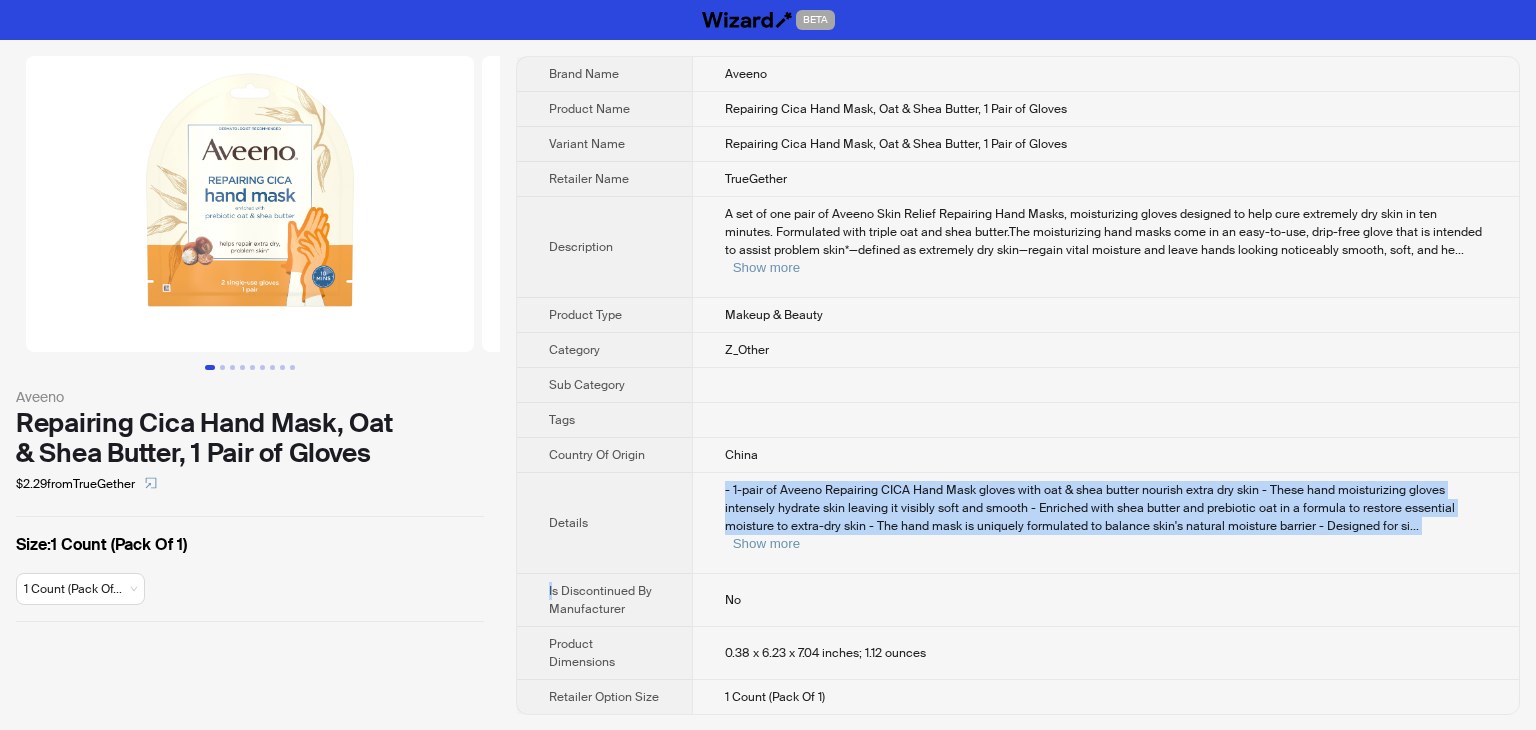 click on "- 1-pair of Aveeno Repairing CICA Hand Mask gloves with oat & shea butter nourish extra dry skin
- These hand moisturizing gloves intensely hydrate skin leaving it visibly soft and smooth
- Enriched with shea butter and prebiotic oat in a formula to restore essential moisture to extra-dry skin
- The hand mask is uniquely formulated to balance skin's natural moisture barrier
- Designed for si ... Show more" at bounding box center (1106, 517) 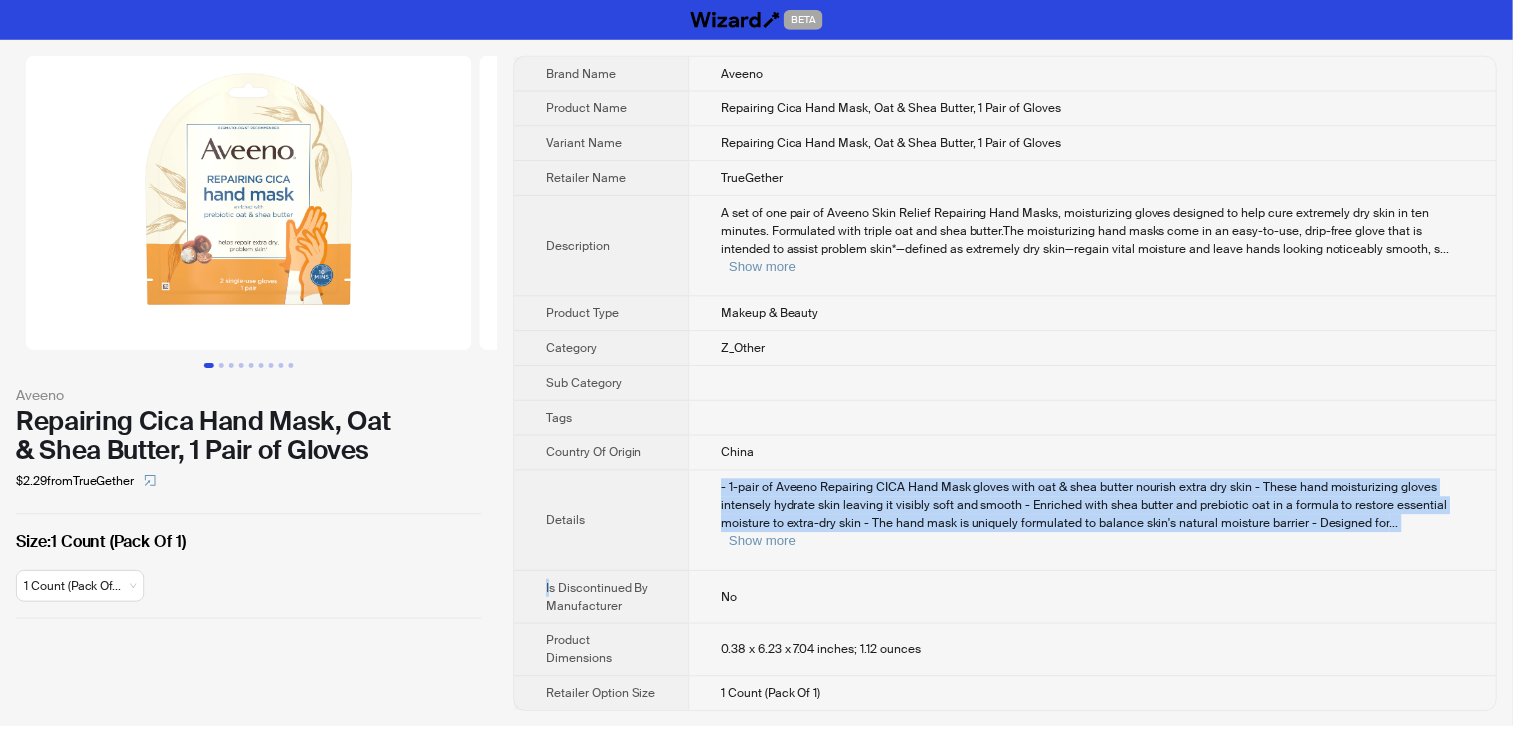 click on "- 1-pair of Aveeno Repairing CICA Hand Mask gloves with oat & shea butter nourish extra dry skin
- These hand moisturizing gloves intensely hydrate skin leaving it visibly soft and smooth
- Enriched with shea butter and prebiotic oat in a formula to restore essential moisture to extra-dry skin
- The hand mask is uniquely formulated to balance skin's natural moisture barrier
- Designed for ... Show more" at bounding box center (1098, 517) 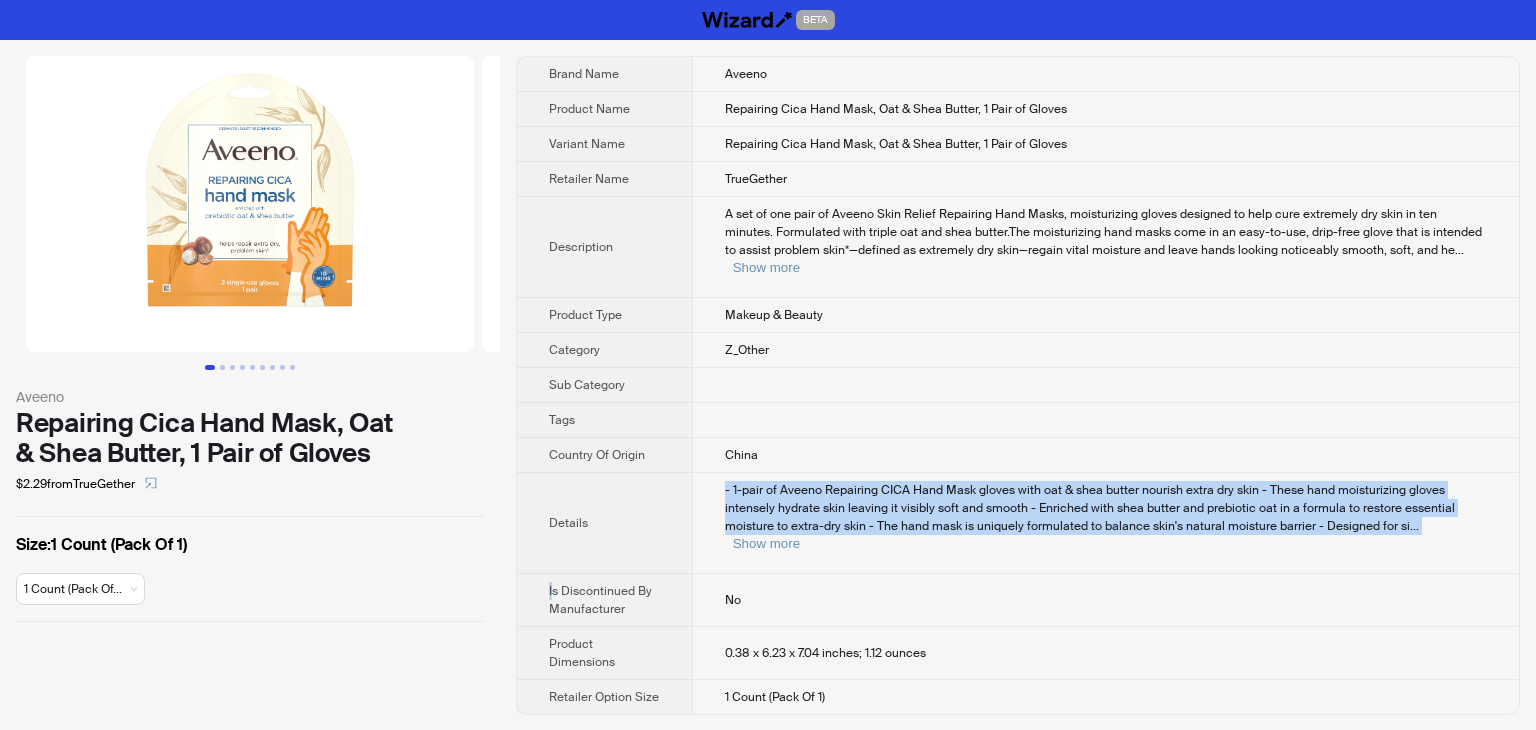 click on "- 1-pair of Aveeno Repairing CICA Hand Mask gloves with oat & shea butter nourish extra dry skin
- These hand moisturizing gloves intensely hydrate skin leaving it visibly soft and smooth
- Enriched with shea butter and prebiotic oat in a formula to restore essential moisture to extra-dry skin
- The hand mask is uniquely formulated to balance skin's natural moisture barrier
- Designed for si ... Show more" at bounding box center [1106, 517] 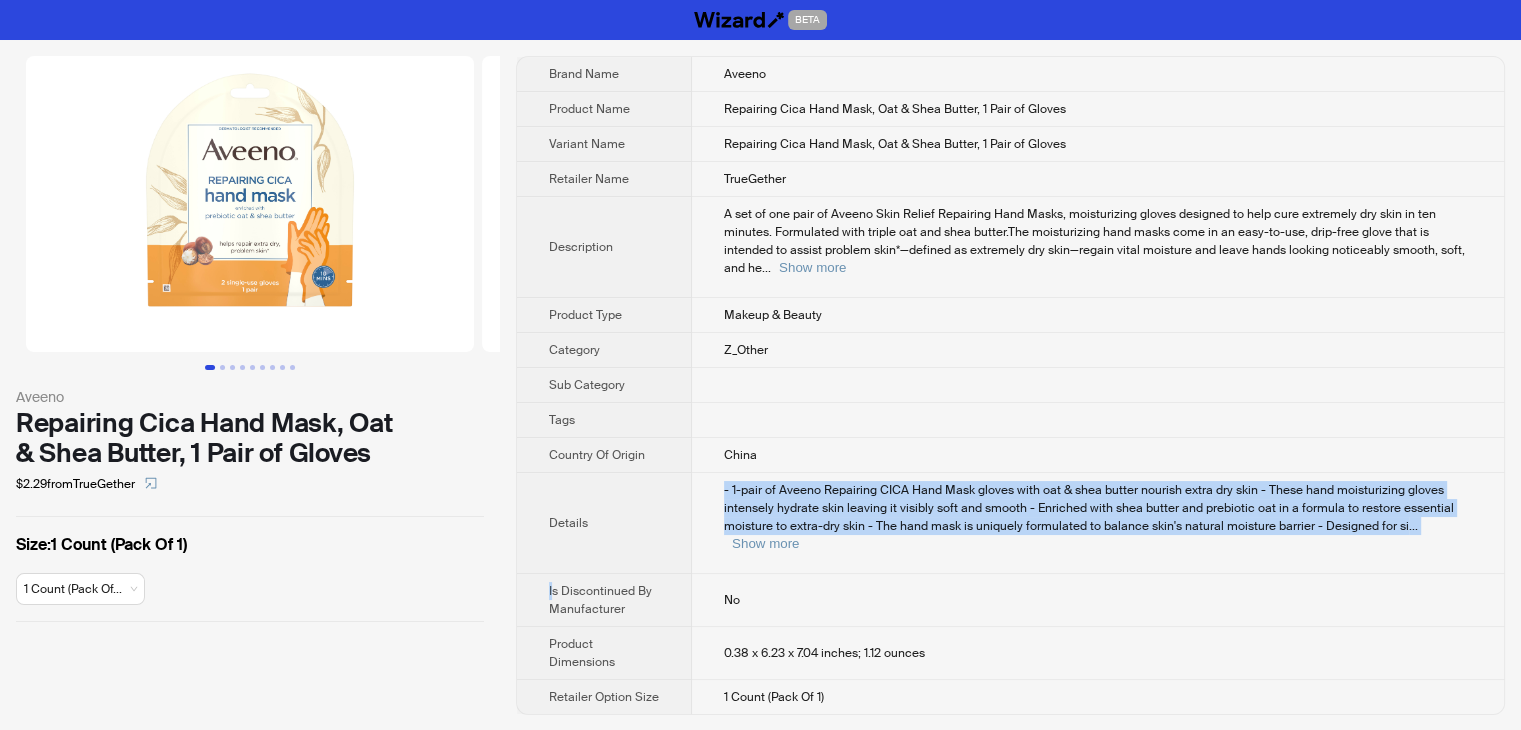 click on "- 1-pair of Aveeno Repairing CICA Hand Mask gloves with oat & shea butter nourish extra dry skin
- These hand moisturizing gloves intensely hydrate skin leaving it visibly soft and smooth
- Enriched with shea butter and prebiotic oat in a formula to restore essential moisture to extra-dry skin
- The hand mask is uniquely formulated to balance skin's natural moisture barrier
- Designed for si ... Show more" at bounding box center [1098, 517] 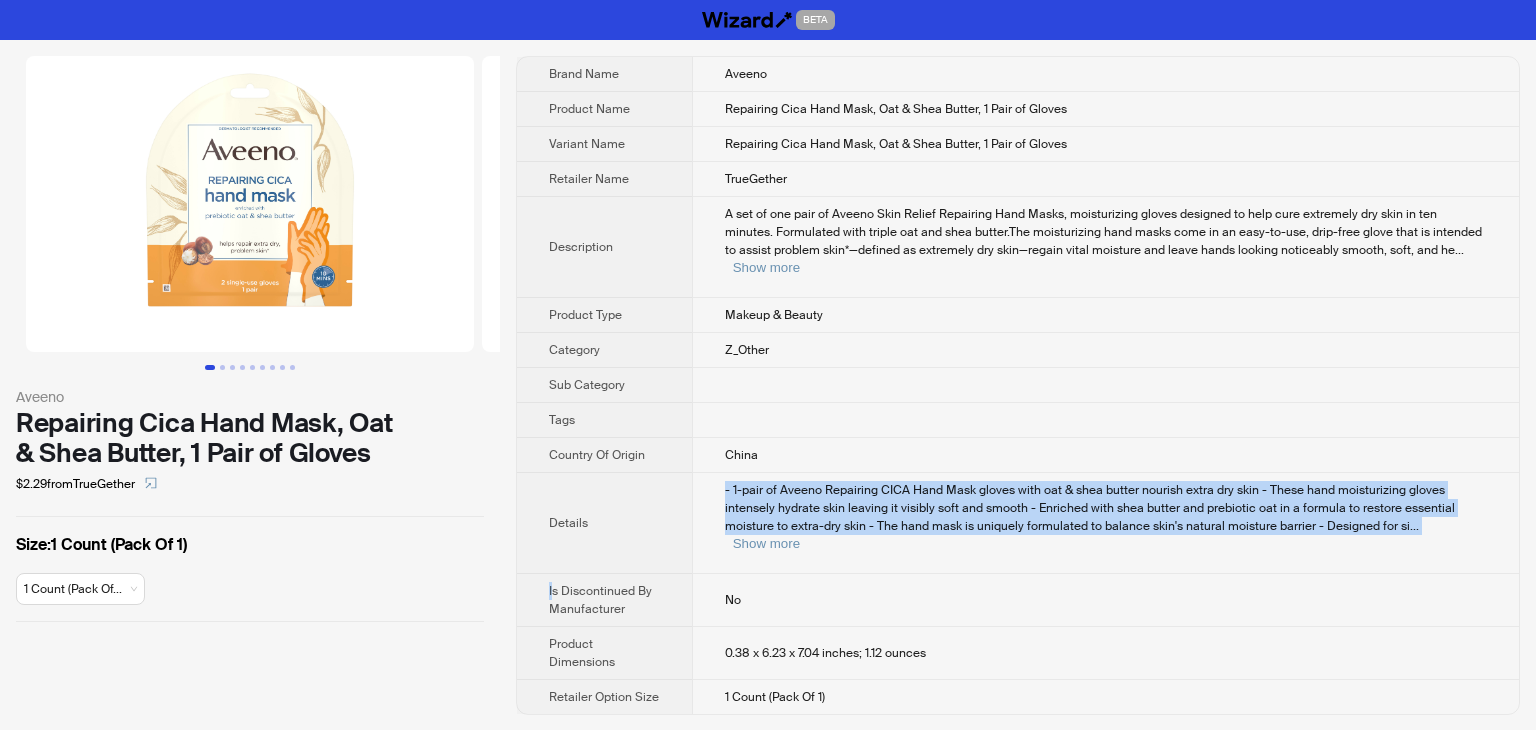 click on "- 1-pair of Aveeno Repairing CICA Hand Mask gloves with oat & shea butter nourish extra dry skin
- These hand moisturizing gloves intensely hydrate skin leaving it visibly soft and smooth
- Enriched with shea butter and prebiotic oat in a formula to restore essential moisture to extra-dry skin
- The hand mask is uniquely formulated to balance skin's natural moisture barrier
- Designed for si ... Show more" at bounding box center [1106, 517] 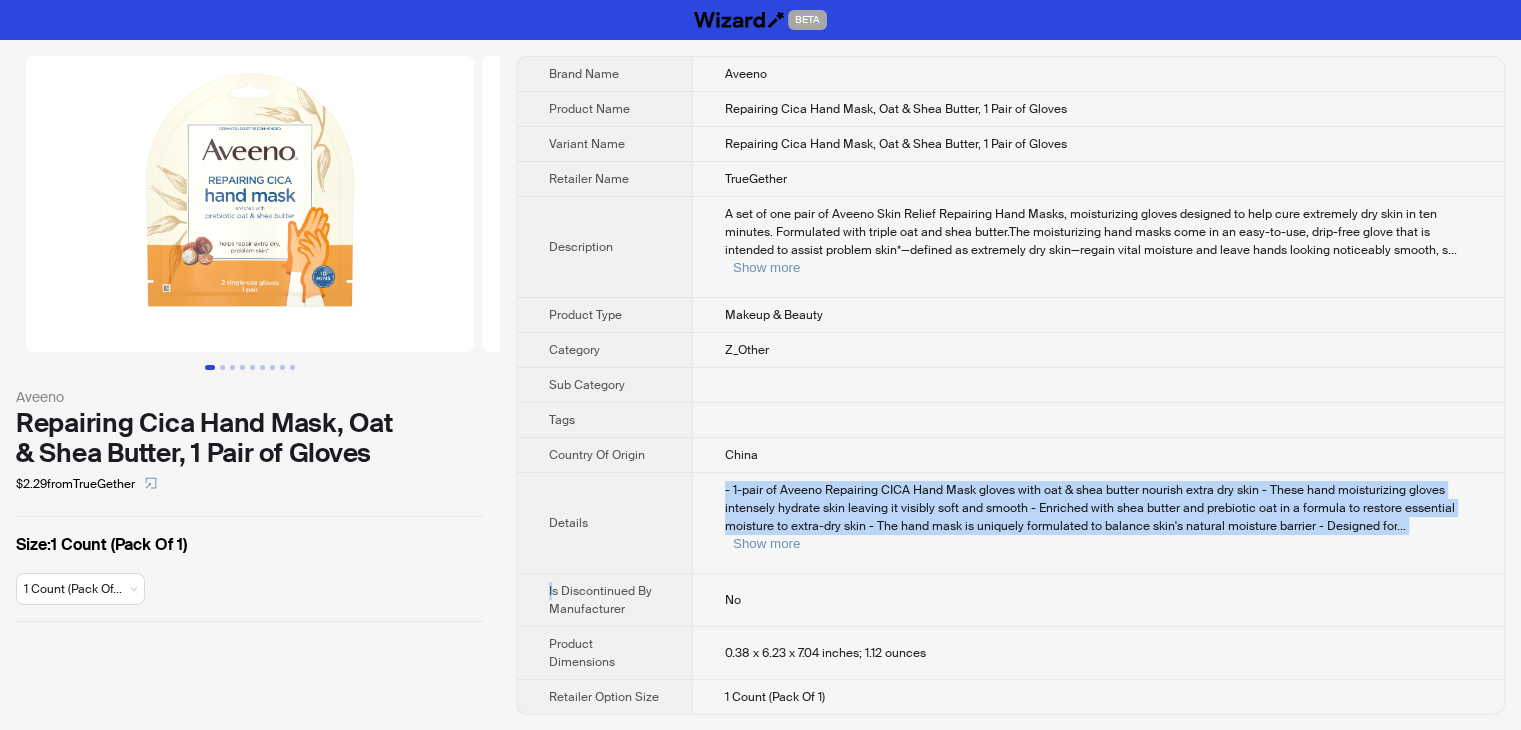 click on "- 1-pair of Aveeno Repairing CICA Hand Mask gloves with oat & shea butter nourish extra dry skin
- These hand moisturizing gloves intensely hydrate skin leaving it visibly soft and smooth
- Enriched with shea butter and prebiotic oat in a formula to restore essential moisture to extra-dry skin
- The hand mask is uniquely formulated to balance skin's natural moisture barrier
- Designed for ... Show more" at bounding box center [1098, 517] 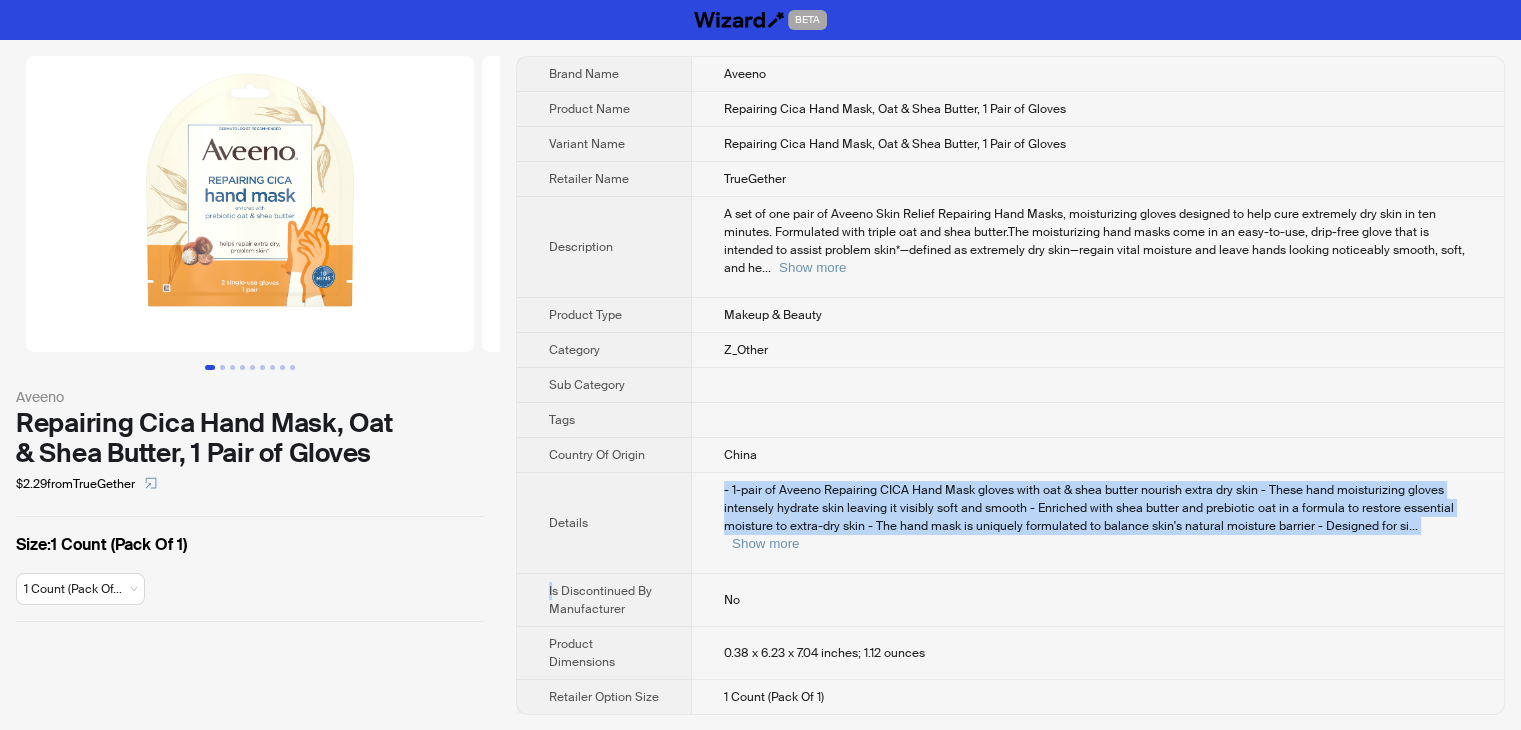 click on "- 1-pair of Aveeno Repairing CICA Hand Mask gloves with oat & shea butter nourish extra dry skin
- These hand moisturizing gloves intensely hydrate skin leaving it visibly soft and smooth
- Enriched with shea butter and prebiotic oat in a formula to restore essential moisture to extra-dry skin
- The hand mask is uniquely formulated to balance skin's natural moisture barrier
- Designed for si ... Show more" at bounding box center [1098, 517] 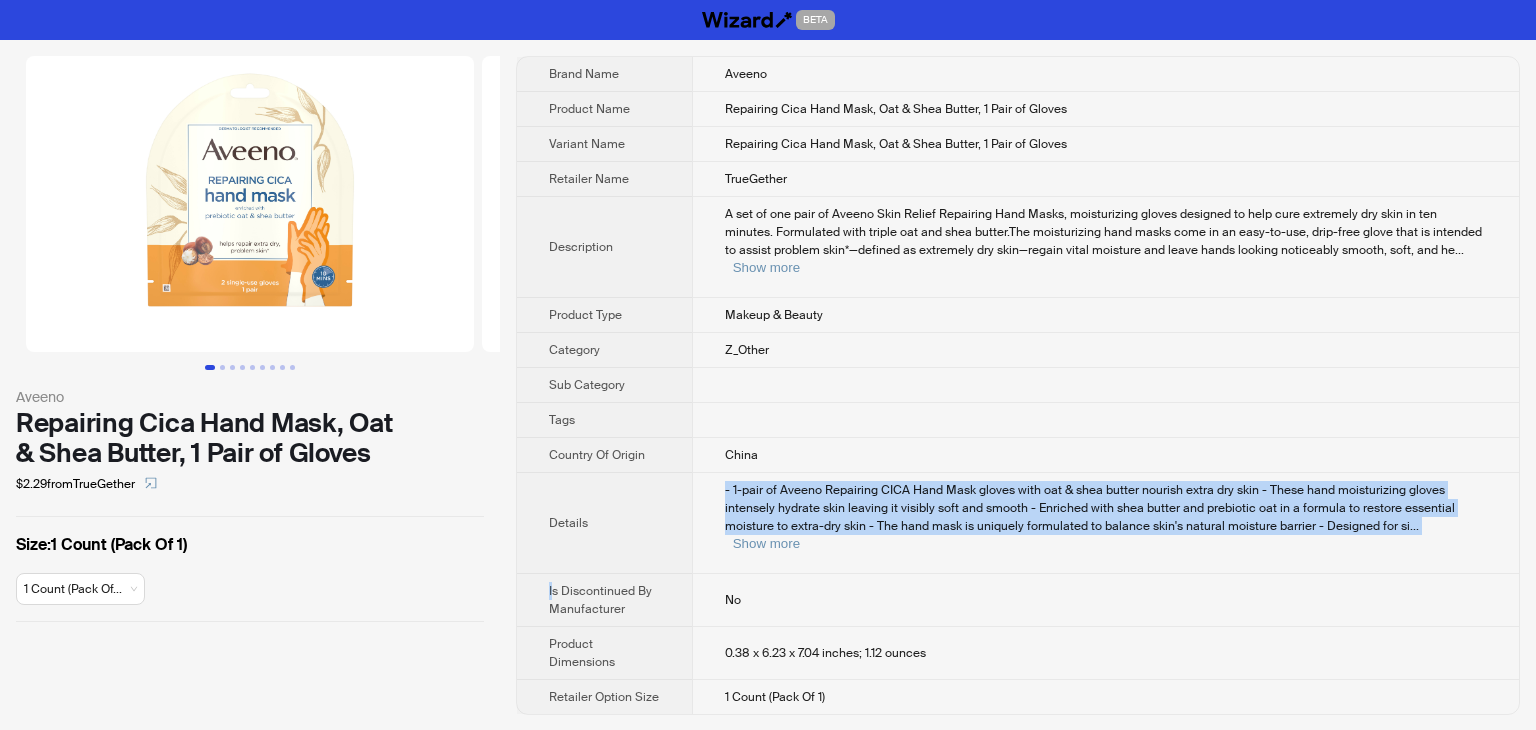 click on "- 1-pair of Aveeno Repairing CICA Hand Mask gloves with oat & shea butter nourish extra dry skin
- These hand moisturizing gloves intensely hydrate skin leaving it visibly soft and smooth
- Enriched with shea butter and prebiotic oat in a formula to restore essential moisture to extra-dry skin
- The hand mask is uniquely formulated to balance skin's natural moisture barrier
- Designed for si ... Show more" at bounding box center (1106, 517) 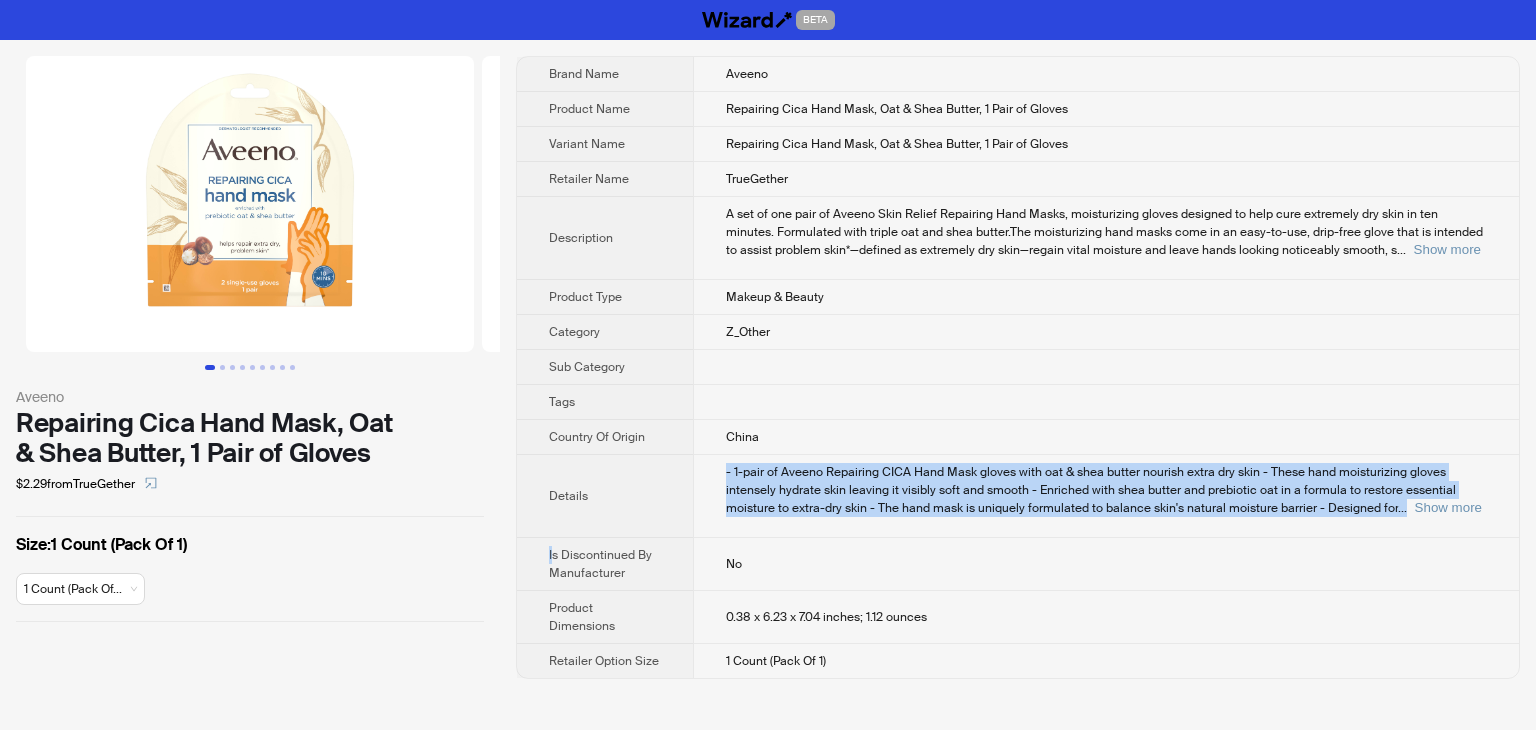 click on "- 1-pair of Aveeno Repairing CICA Hand Mask gloves with oat & shea butter nourish extra dry skin
- These hand moisturizing gloves intensely hydrate skin leaving it visibly soft and smooth
- Enriched with shea butter and prebiotic oat in a formula to restore essential moisture to extra-dry skin
- The hand mask is uniquely formulated to balance skin's natural moisture barrier
- Designed for ... Show more" at bounding box center [1106, 490] 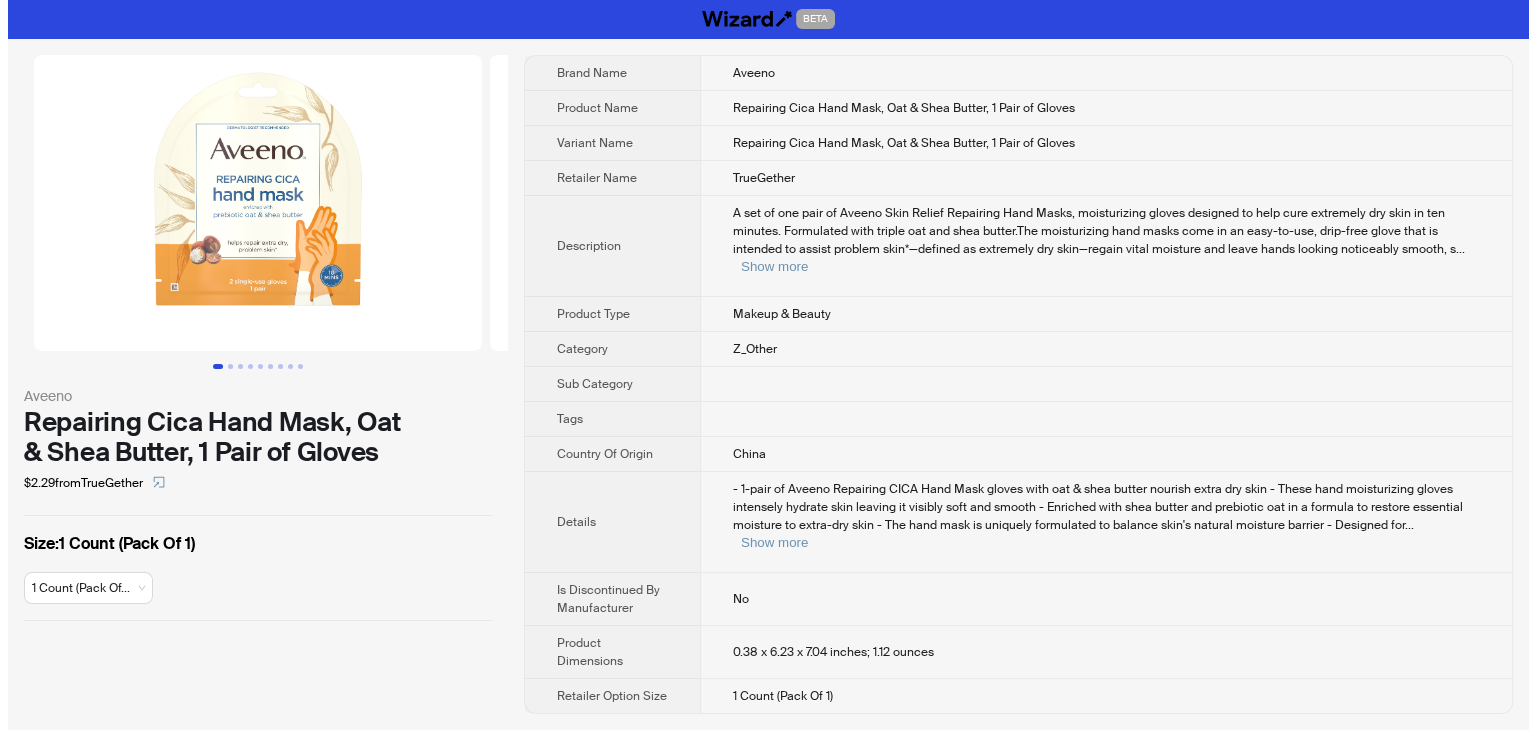 scroll, scrollTop: 0, scrollLeft: 0, axis: both 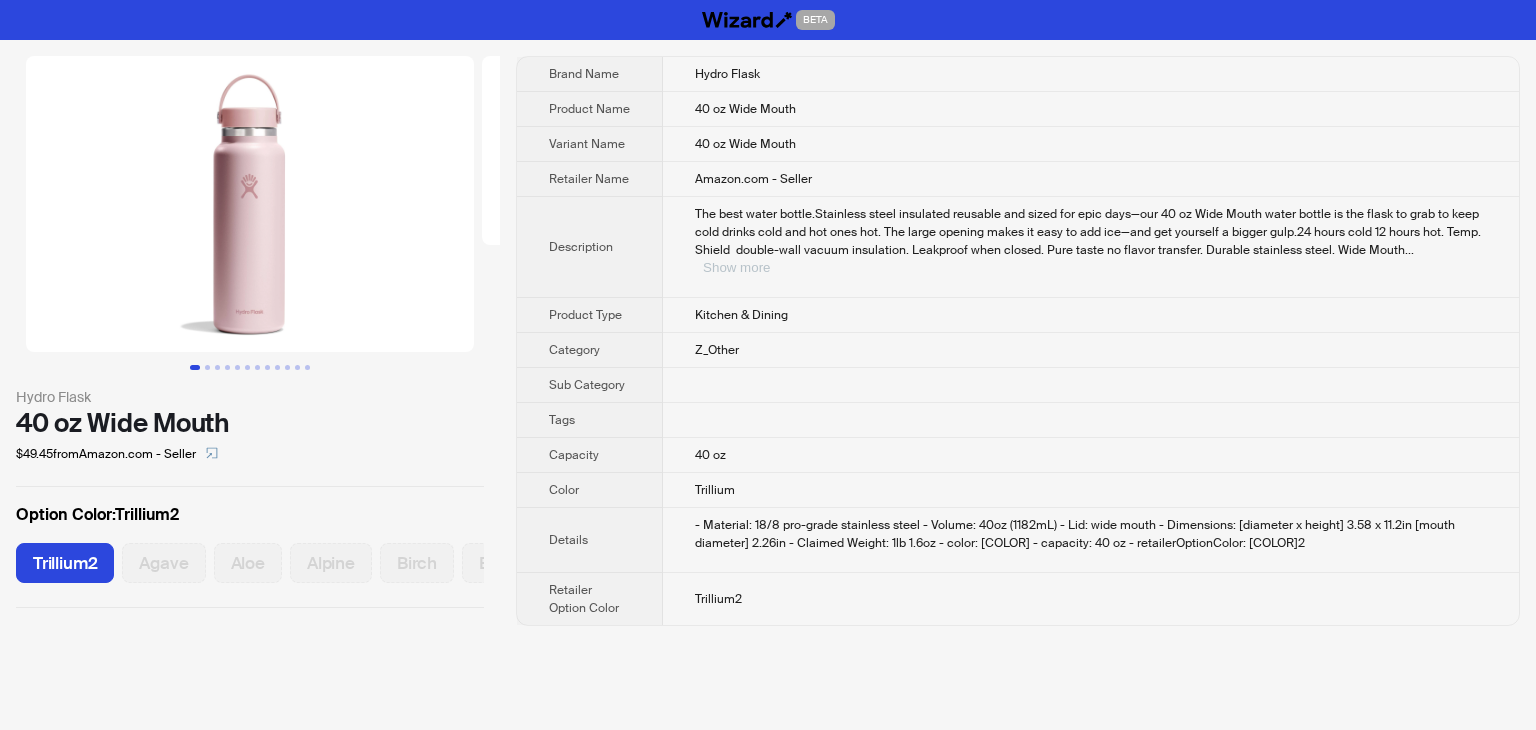 click on "Show more" at bounding box center [736, 267] 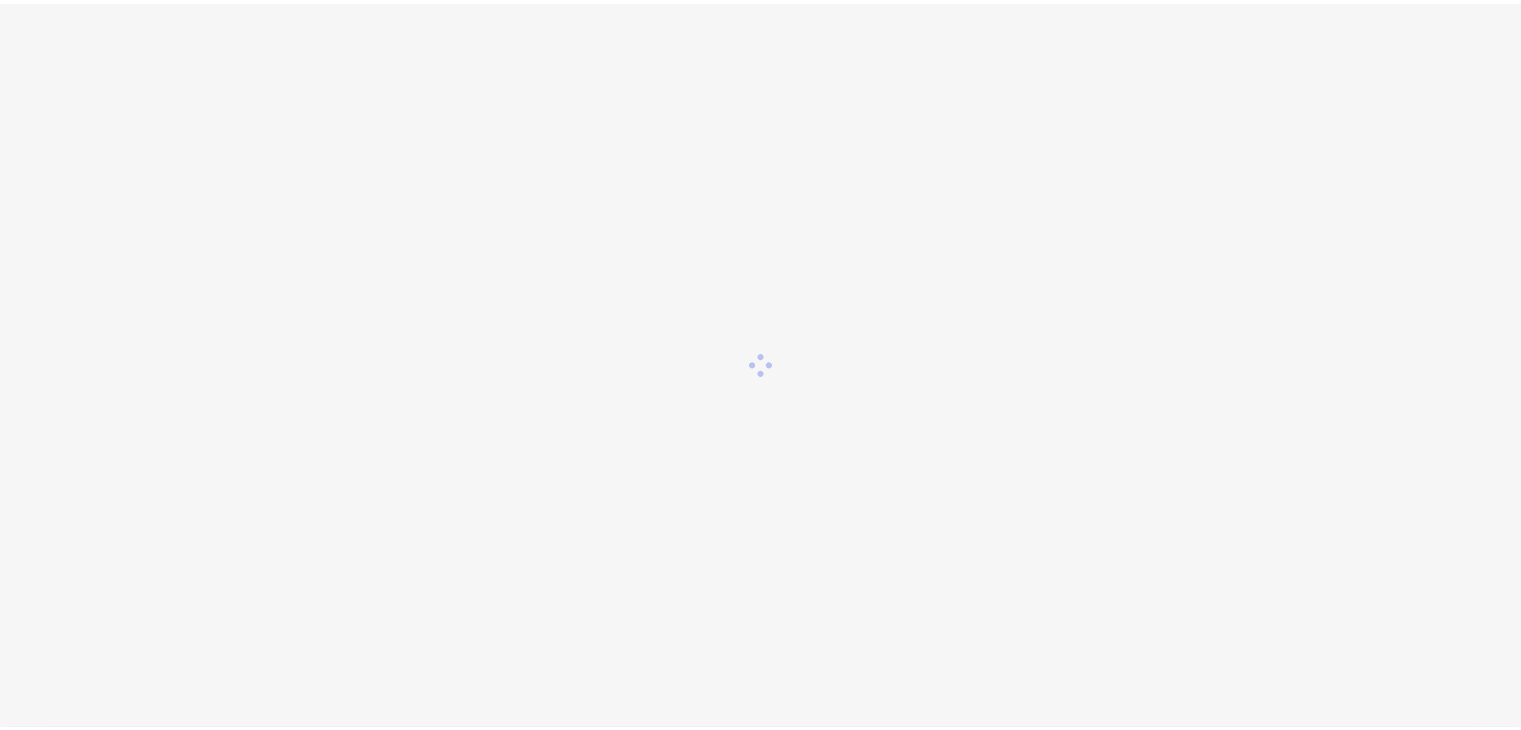 scroll, scrollTop: 0, scrollLeft: 0, axis: both 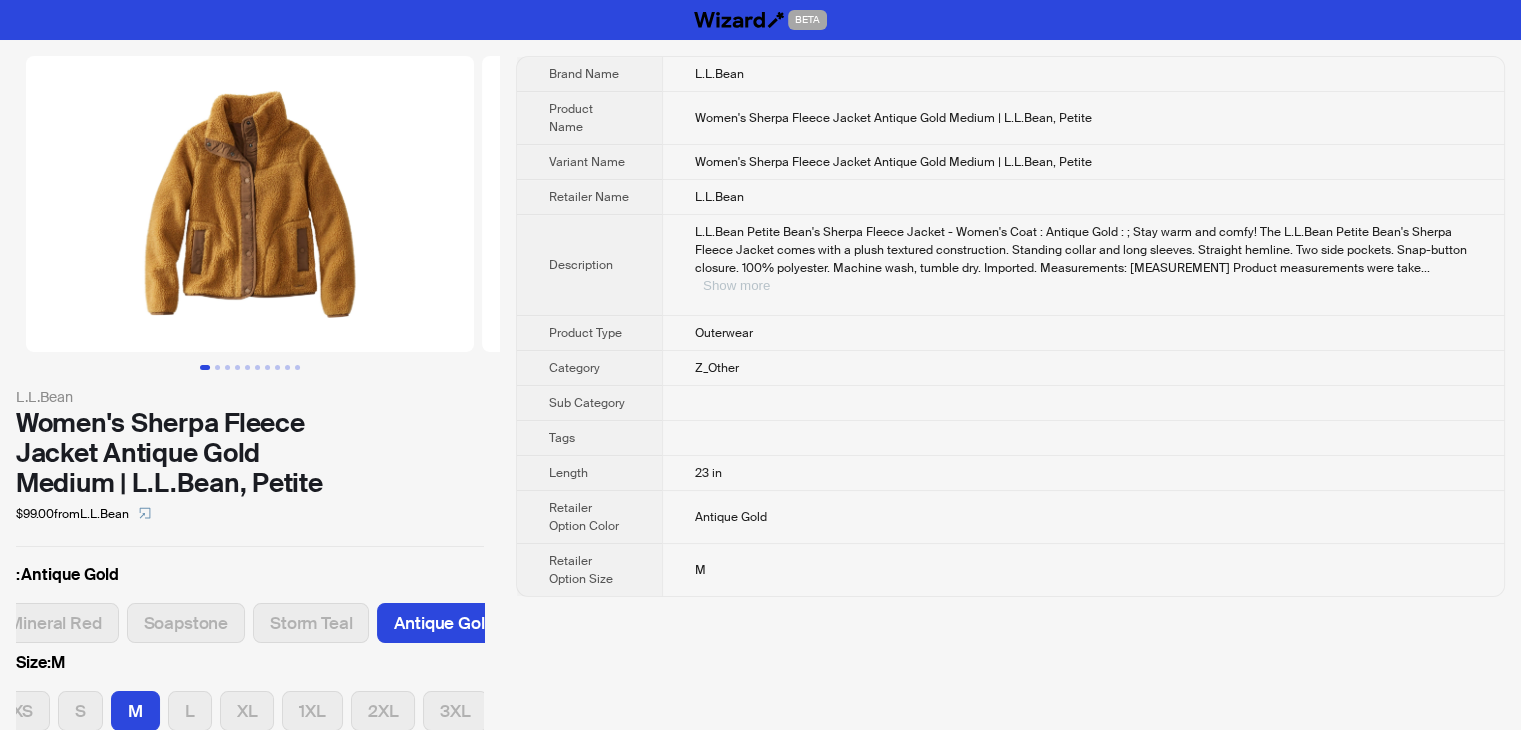 click on "Show more" at bounding box center [736, 285] 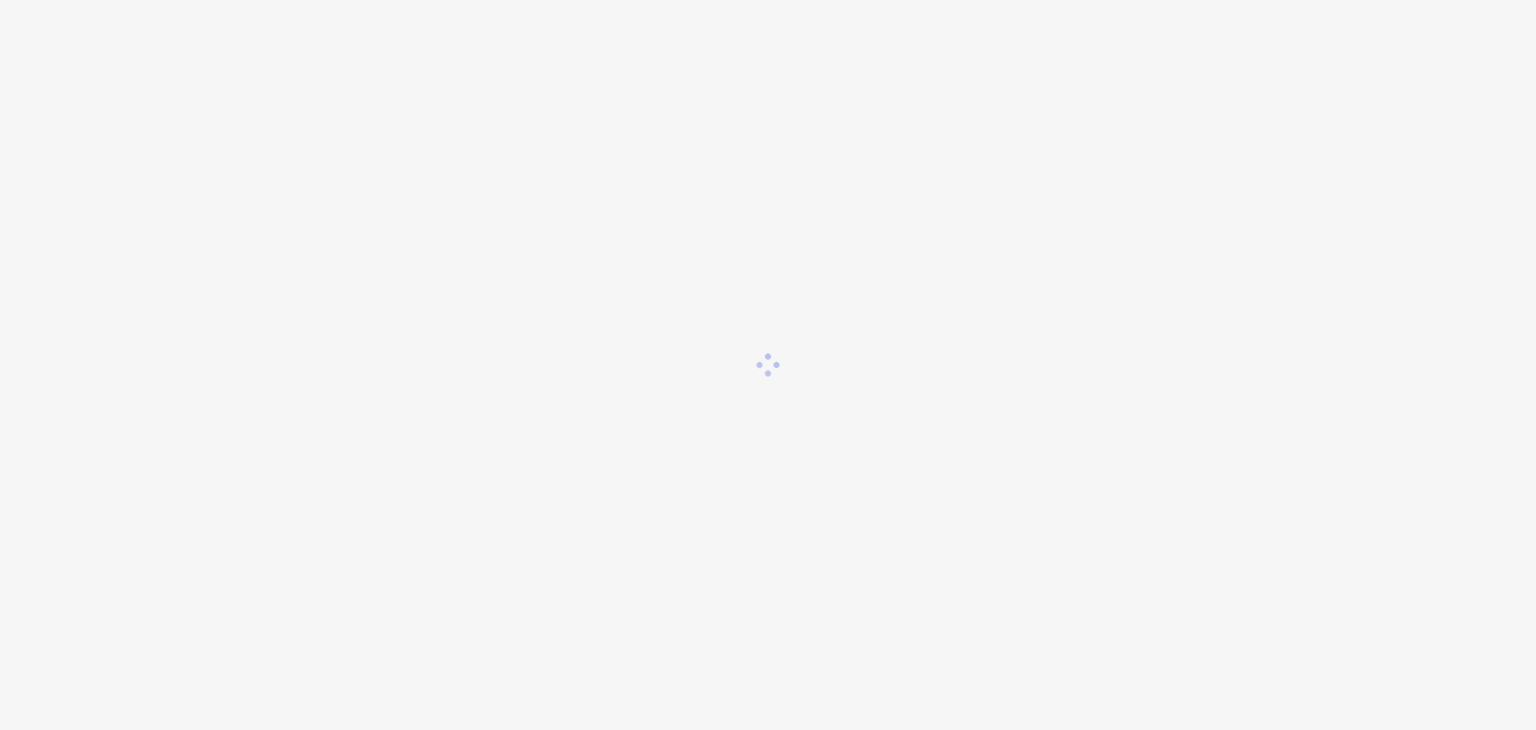 scroll, scrollTop: 0, scrollLeft: 0, axis: both 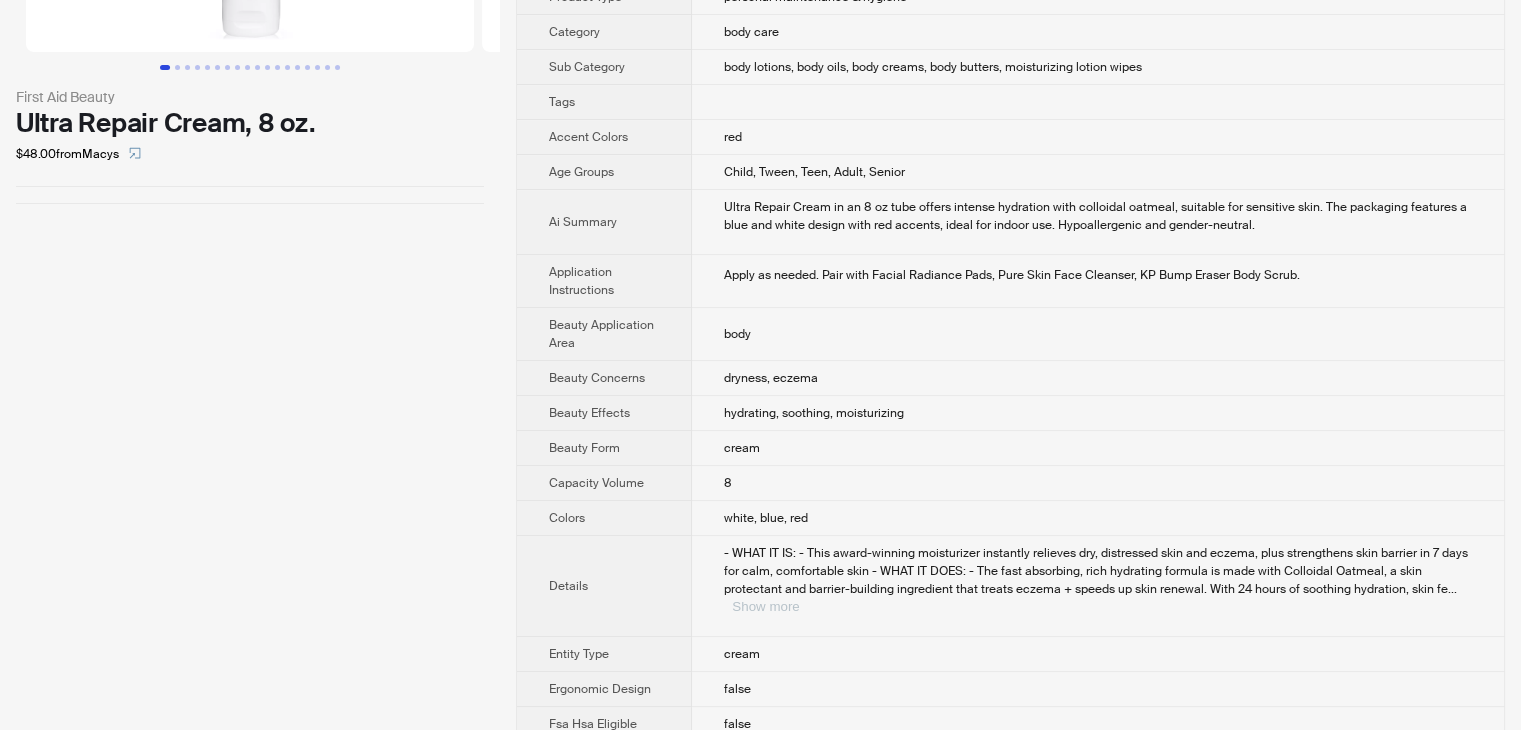 click on "Show more" at bounding box center [765, 606] 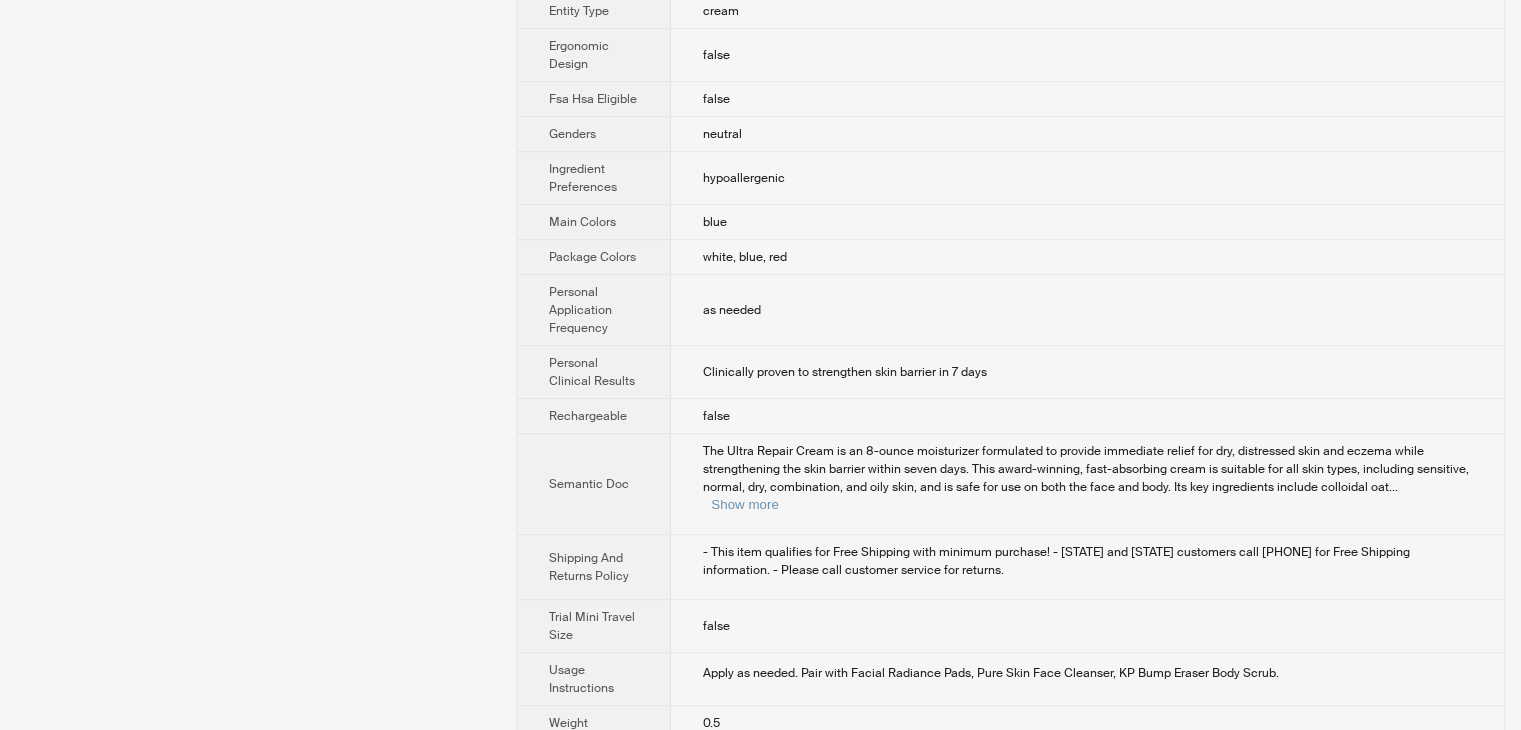 scroll, scrollTop: 1089, scrollLeft: 0, axis: vertical 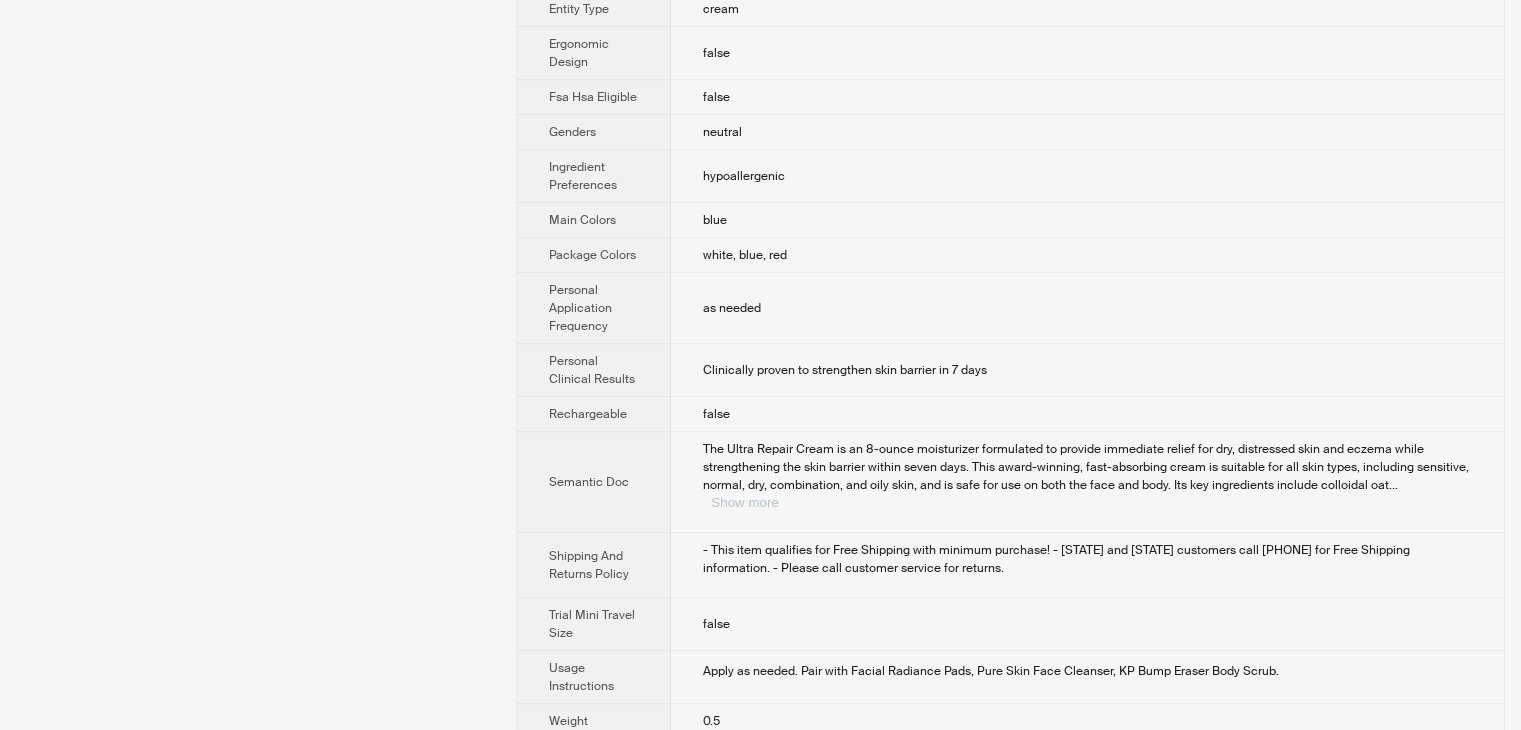 click on "The Ultra Repair Cream is an 8-ounce moisturizer formulated to provide immediate relief for dry, distressed skin and eczema while strengthening the skin barrier within seven days. This award-winning, fast-absorbing cream is suitable for all skin types, including sensitive, normal, dry, combination, and oily skin, and is safe for use on both the face and body. Its key ingredients include colloidal oat ... Show more" at bounding box center [1087, 476] 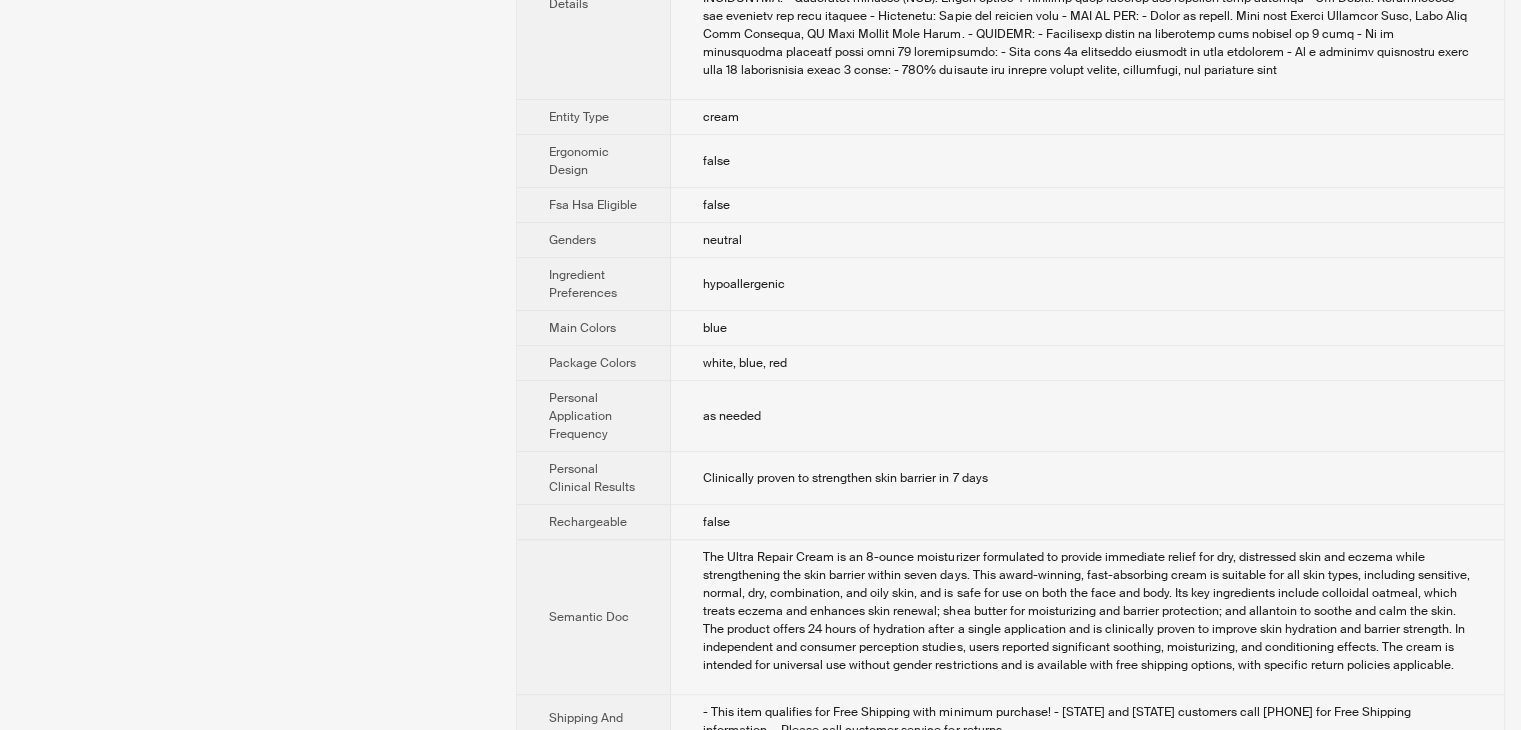scroll, scrollTop: 1061, scrollLeft: 0, axis: vertical 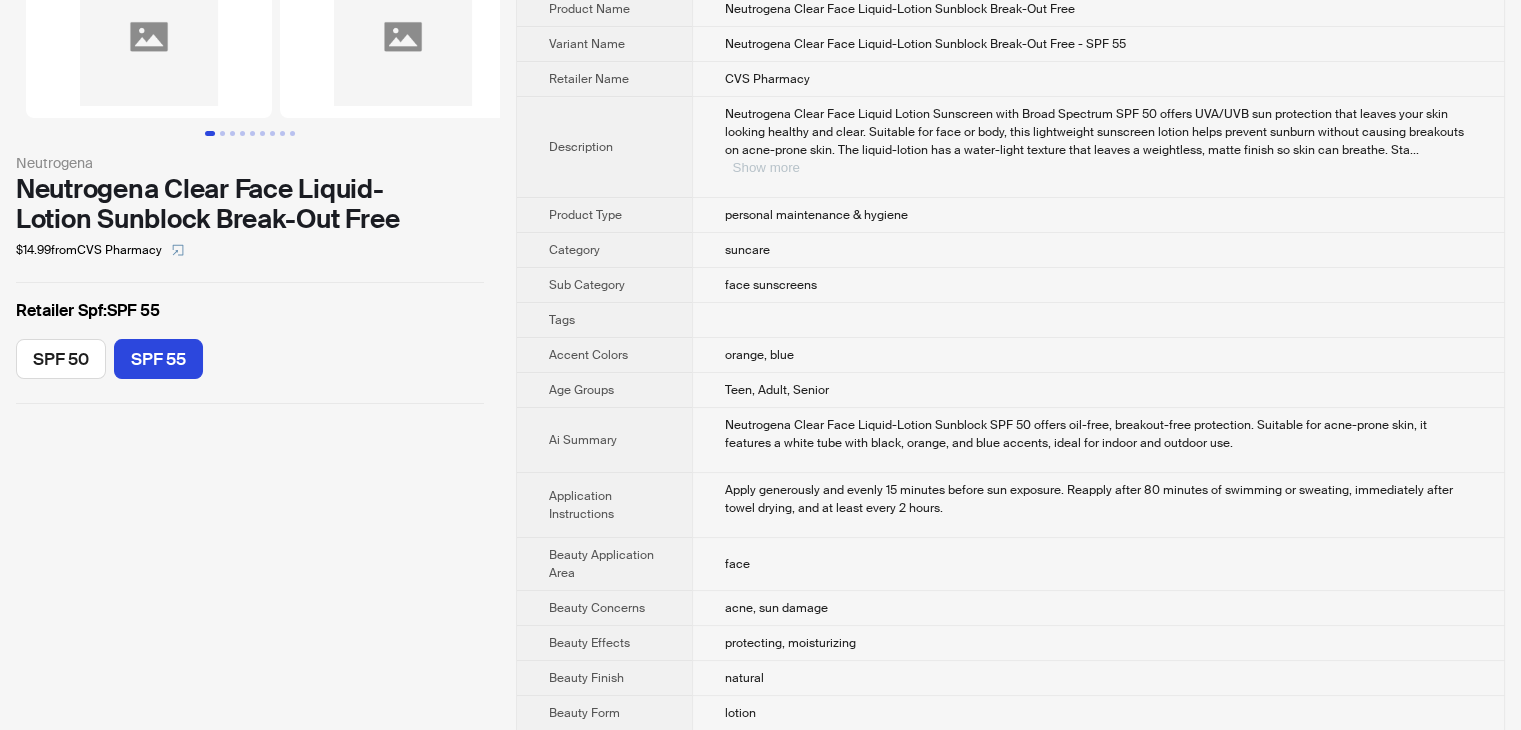 click on "Show more" at bounding box center (766, 167) 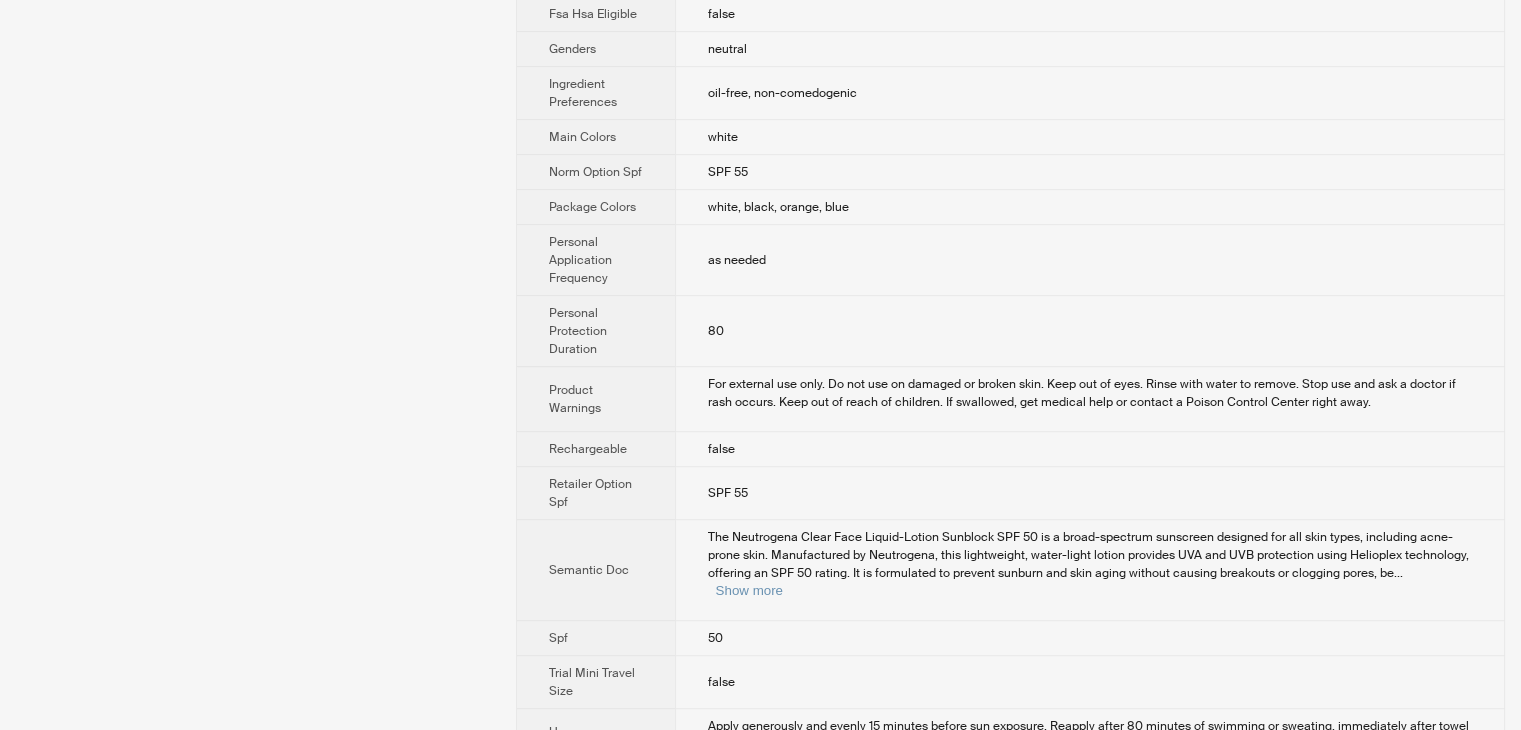 scroll, scrollTop: 1200, scrollLeft: 0, axis: vertical 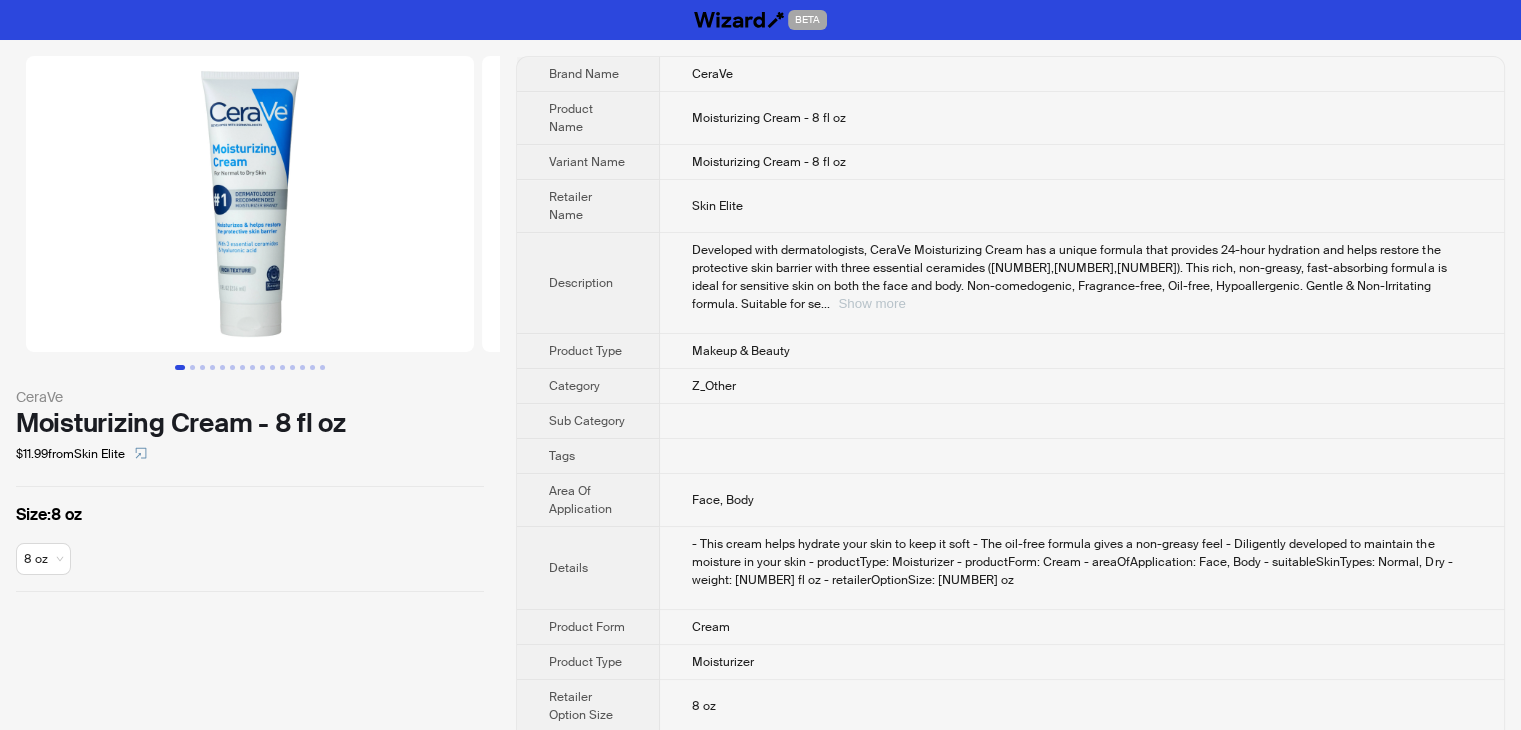 click on "Show more" at bounding box center (871, 303) 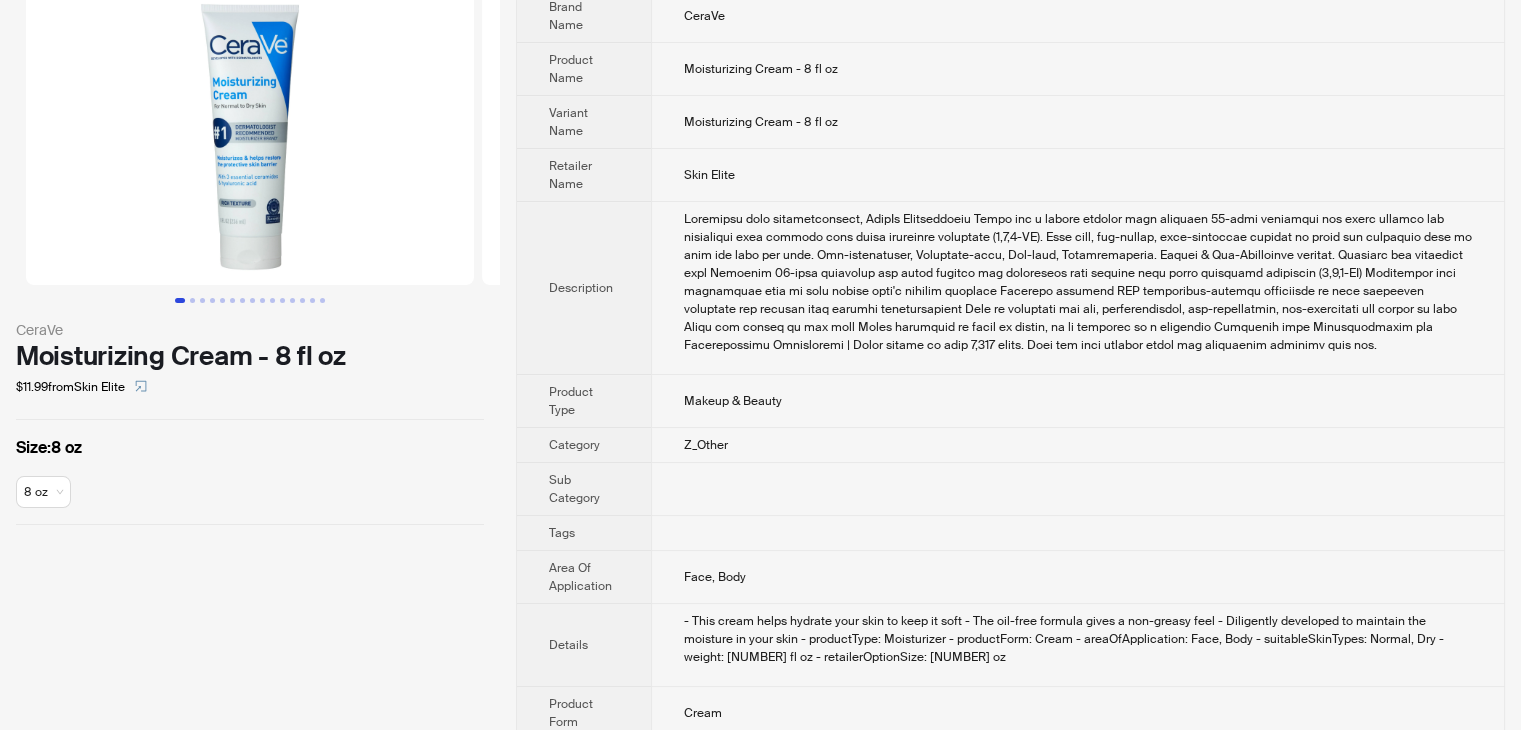 scroll, scrollTop: 66, scrollLeft: 0, axis: vertical 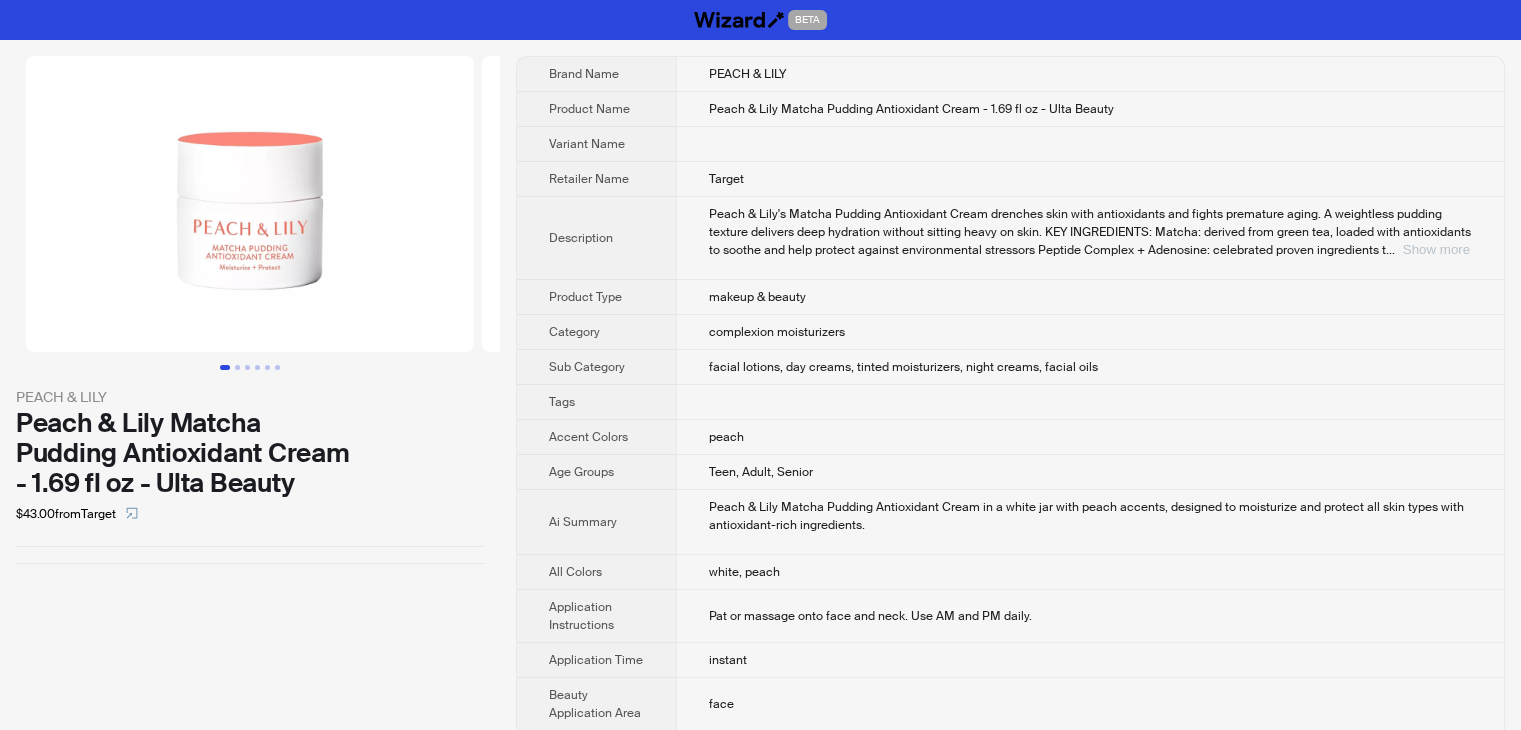 click on "Show more" at bounding box center (1436, 249) 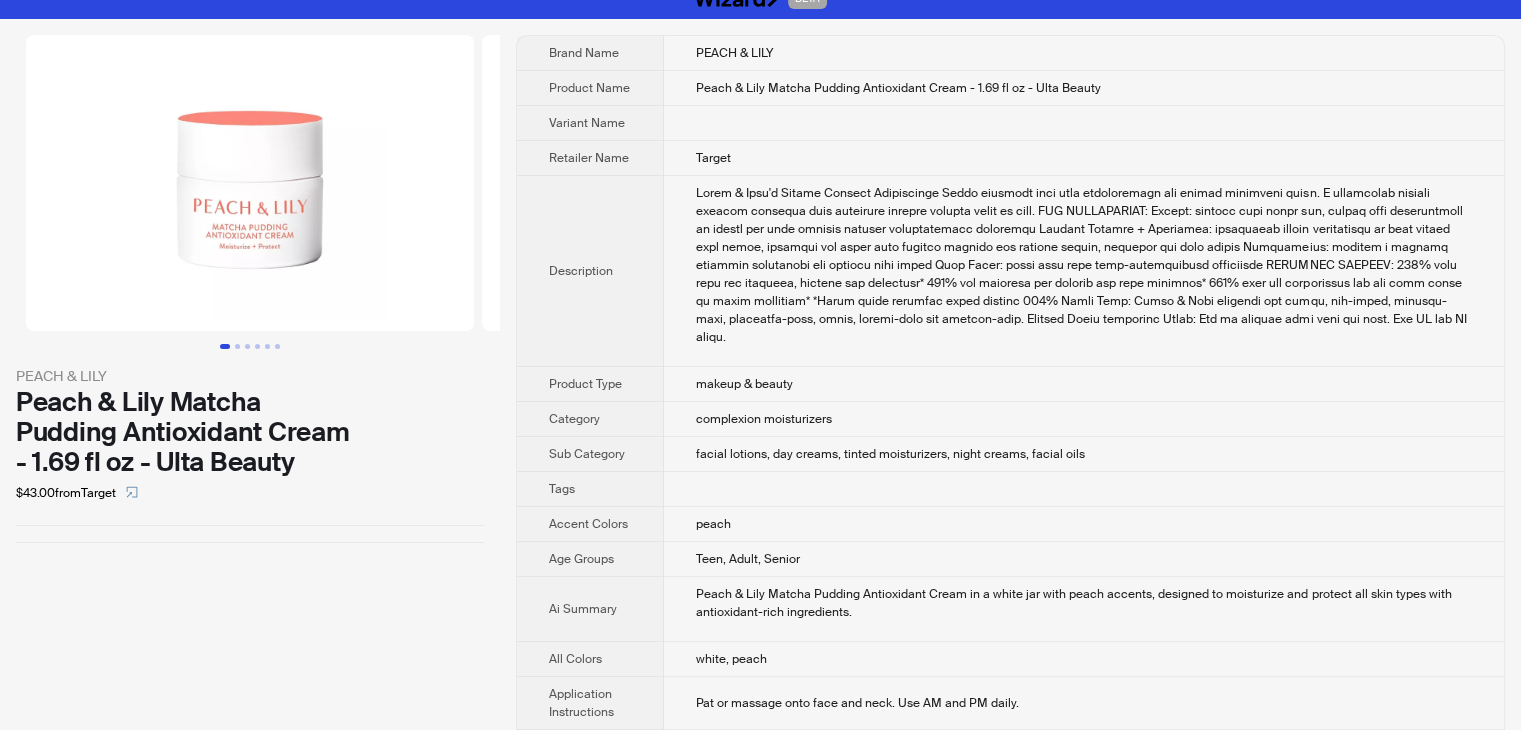 scroll, scrollTop: 0, scrollLeft: 0, axis: both 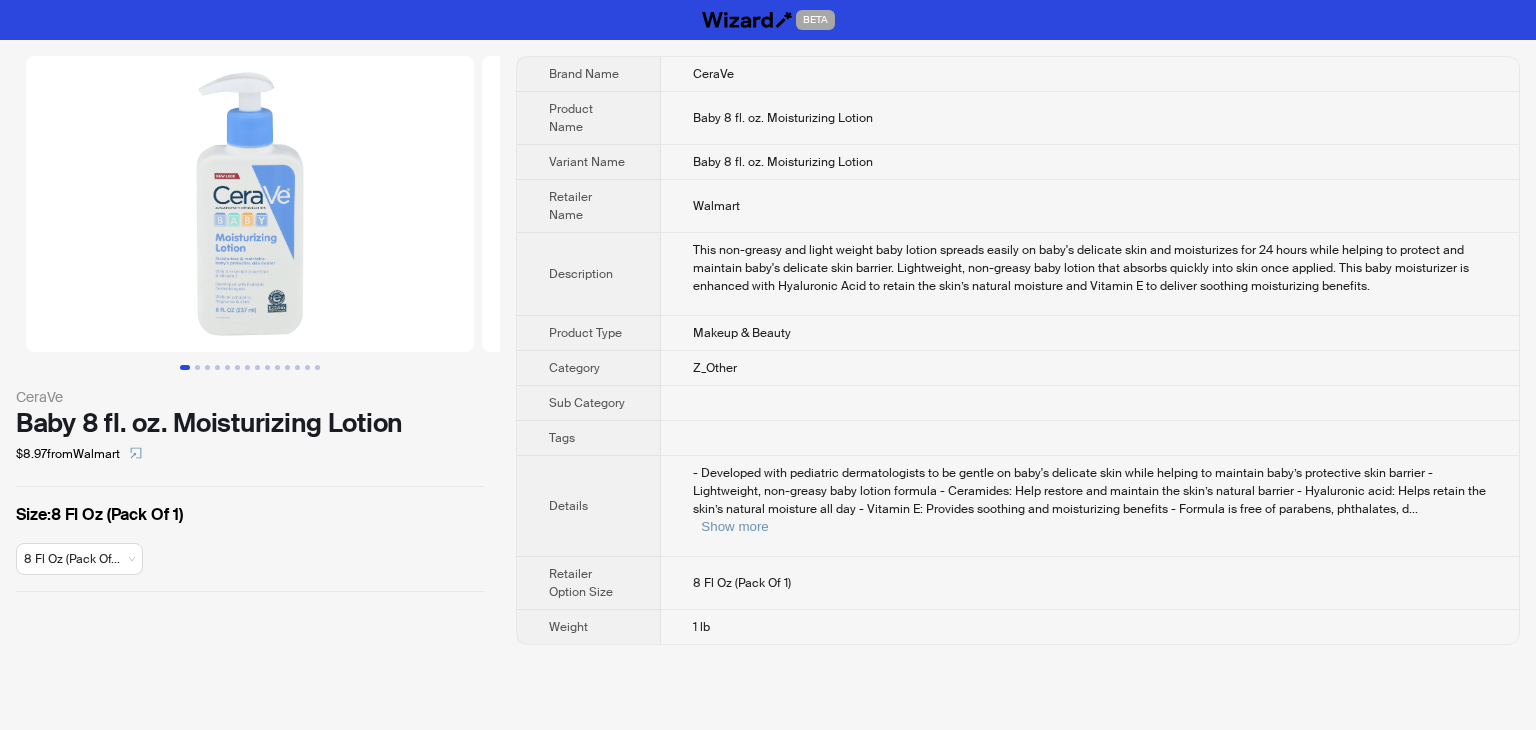 click on "- Developed with pediatric dermatologists to be gentle on baby's delicate skin while helping to maintain baby’s protective skin barrier
- Lightweight, non-greasy baby lotion formula
- Ceramides: Help restore and maintain the skin’s natural barrier
- Hyaluronic acid: Helps retain the skin’s natural moisture all day
- Vitamin E: Provides soothing and moisturizing benefits
- Formula is free of parabens, phthalates, d ... Show more" at bounding box center [1090, 500] 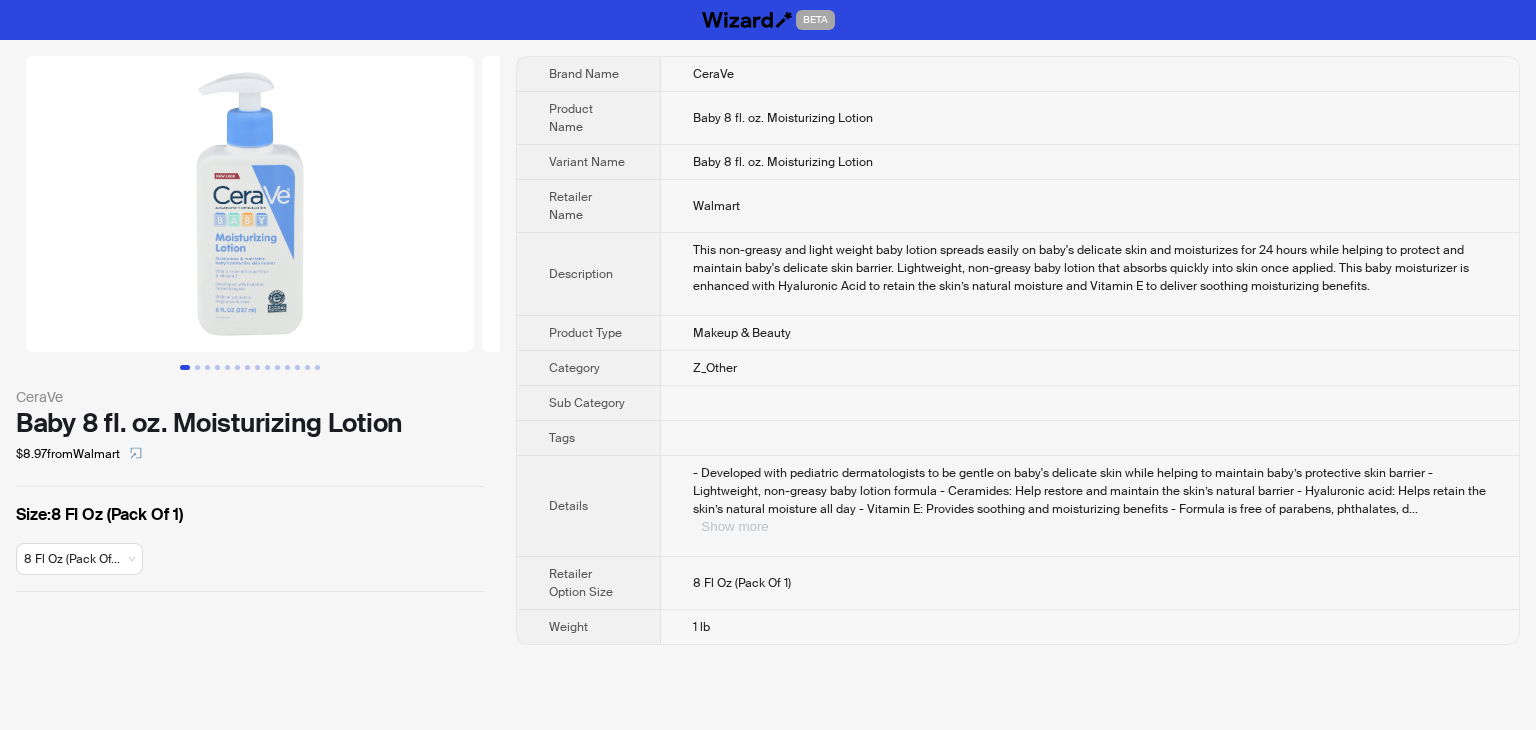 click on "Show more" at bounding box center [734, 526] 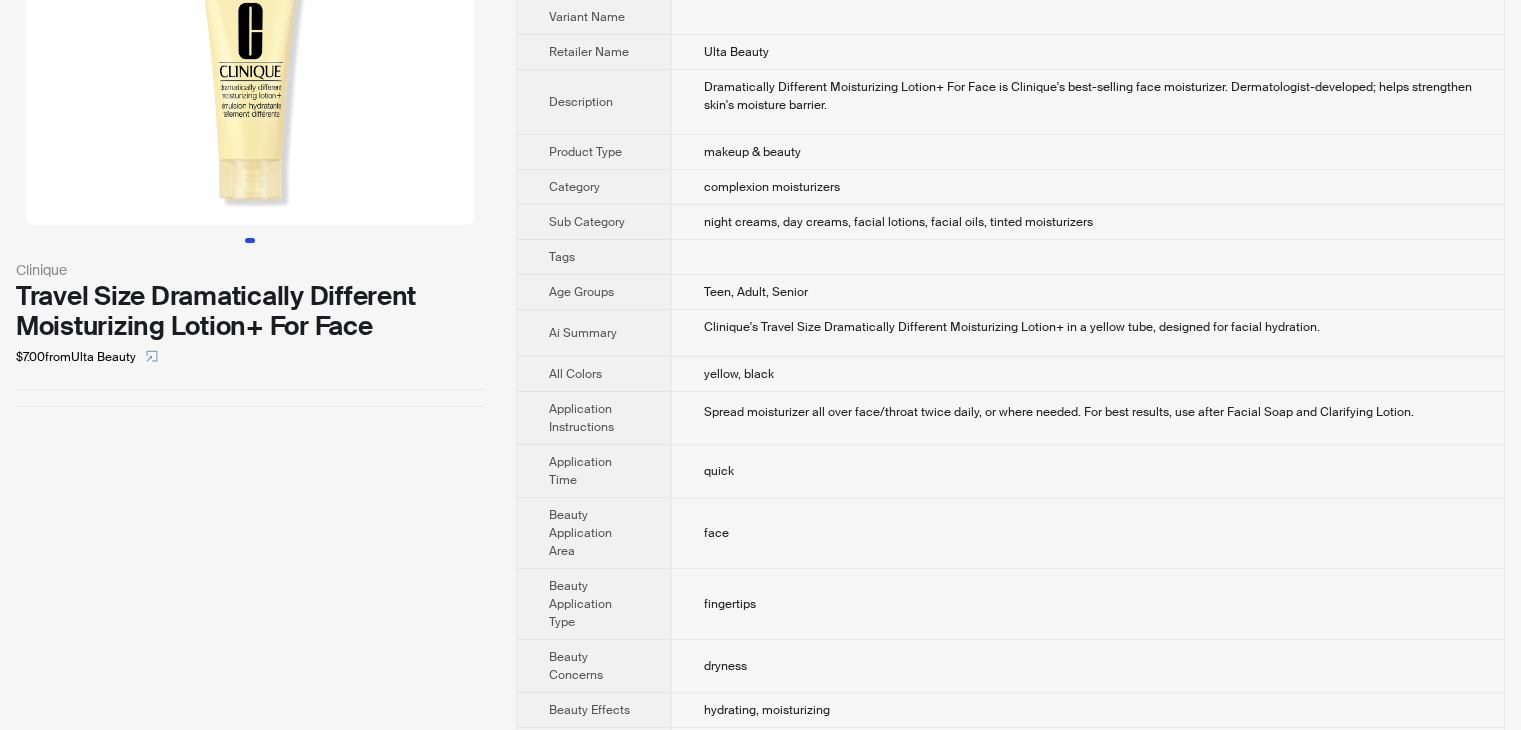 scroll, scrollTop: 100, scrollLeft: 0, axis: vertical 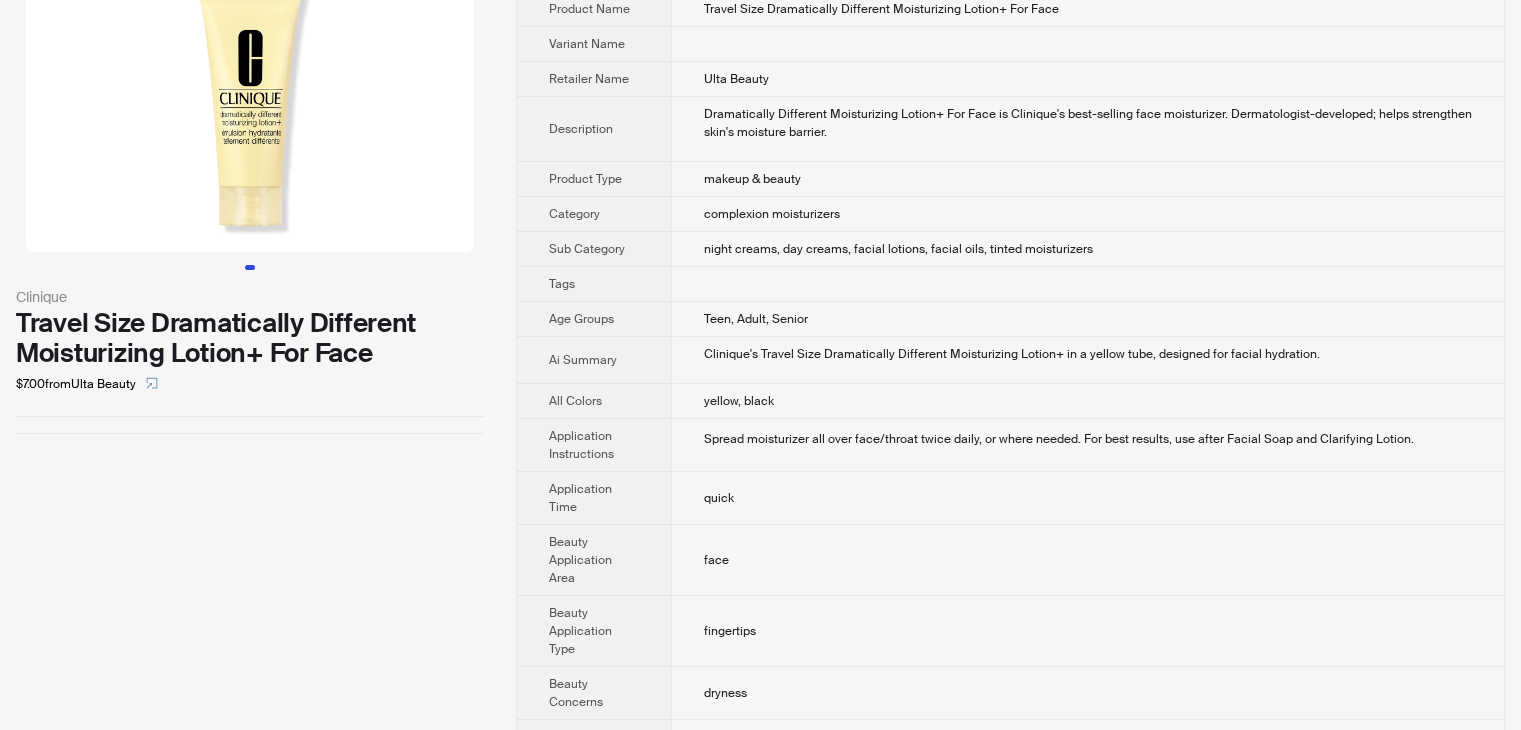 click on "Teen, Adult, Senior" at bounding box center [1087, 319] 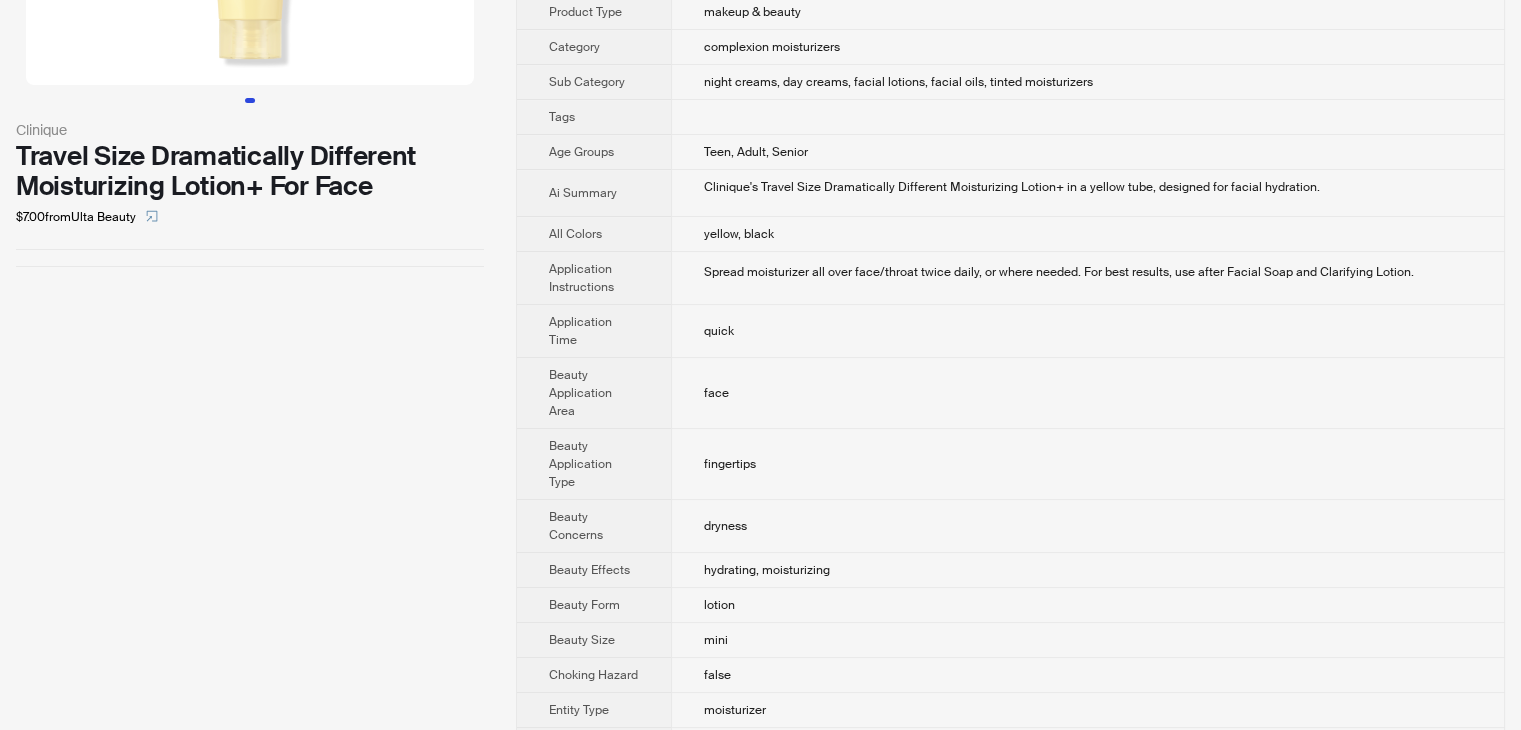 scroll, scrollTop: 208, scrollLeft: 0, axis: vertical 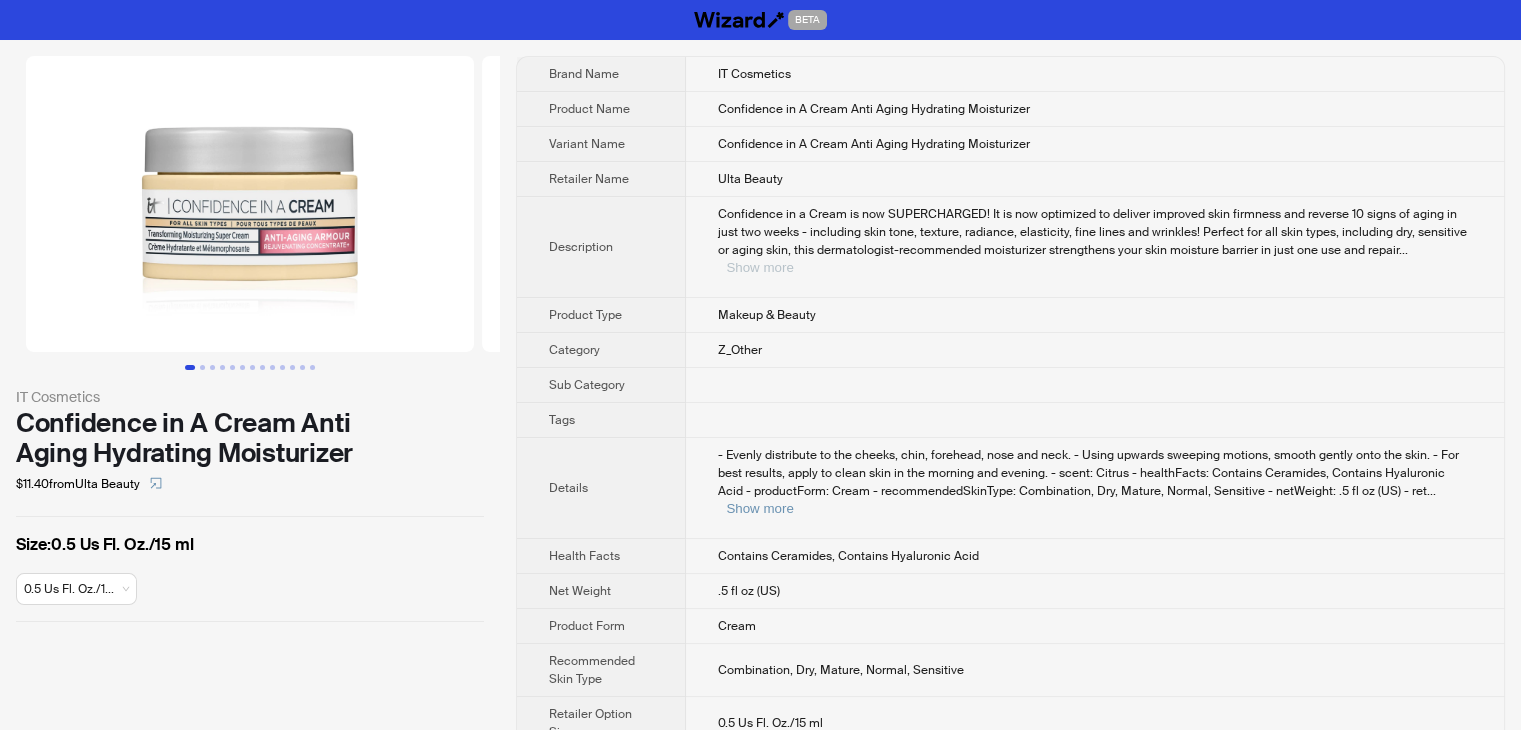 click on "Show more" at bounding box center (759, 267) 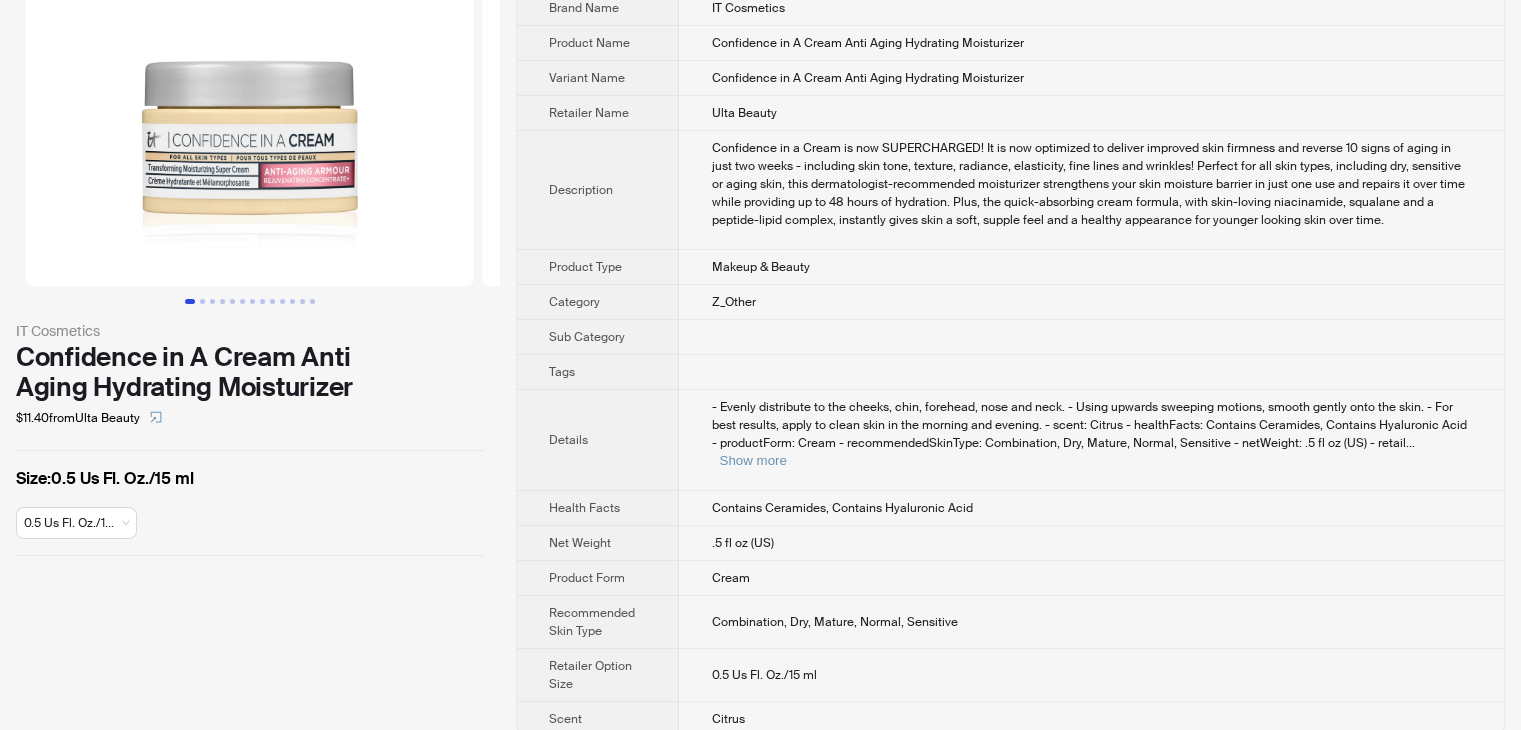 scroll, scrollTop: 68, scrollLeft: 0, axis: vertical 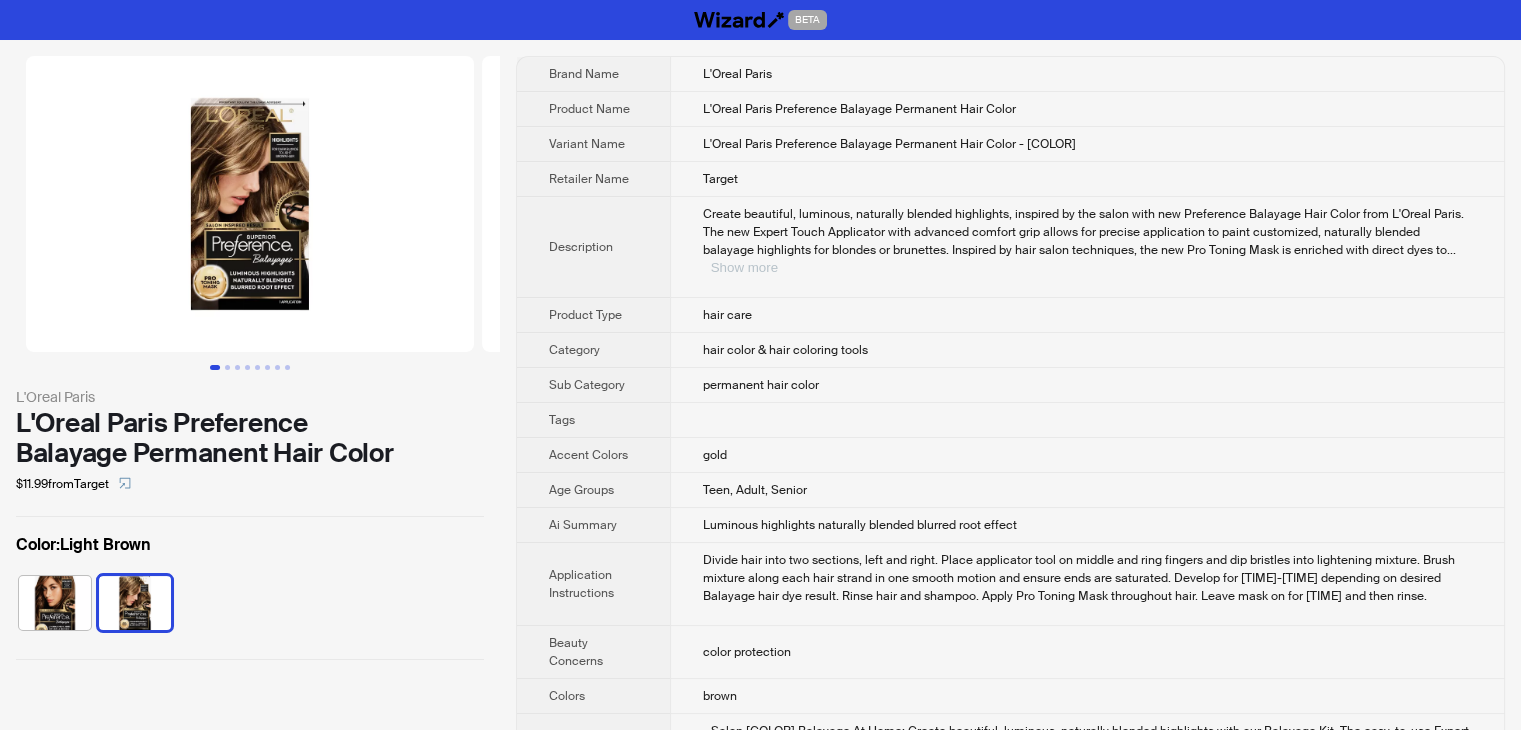click on "Show more" at bounding box center (744, 267) 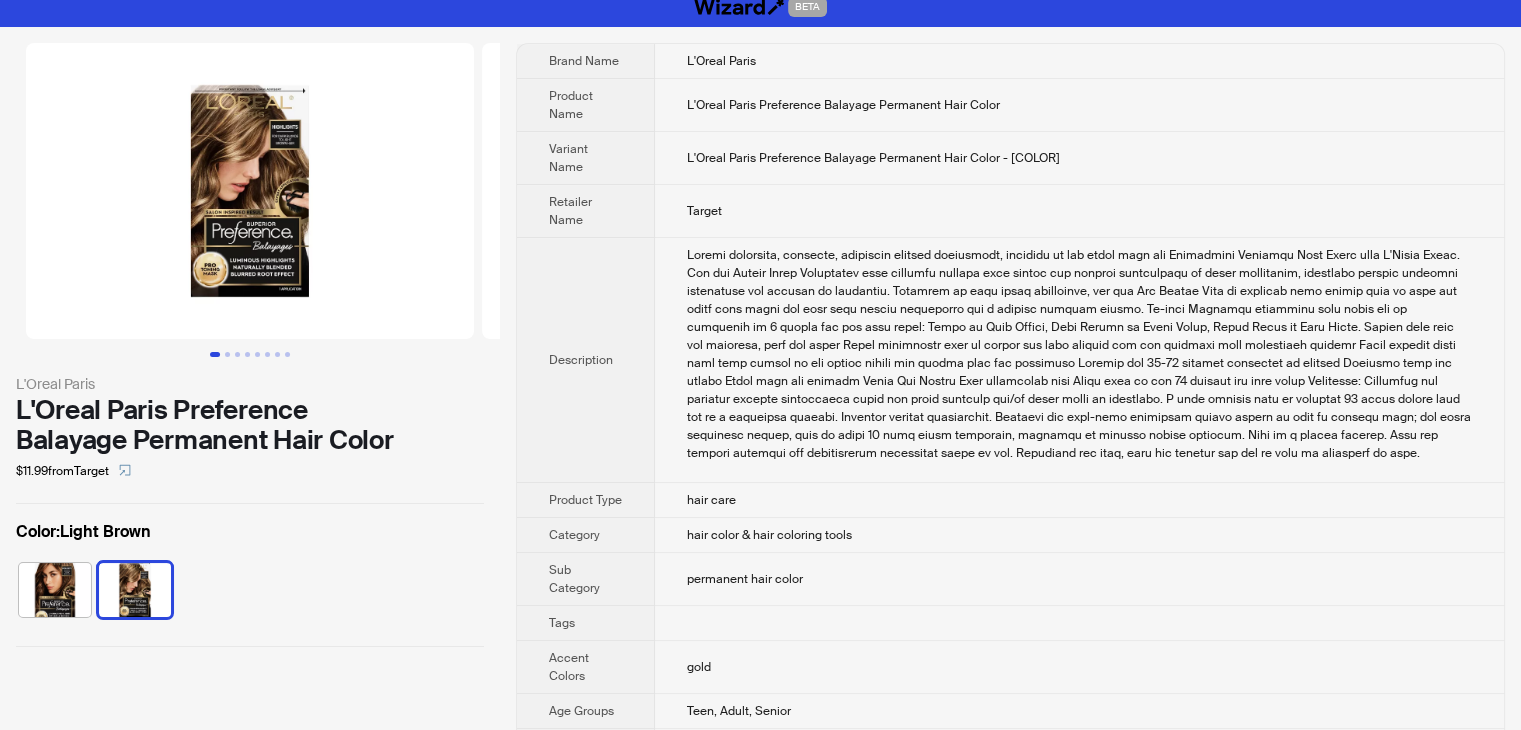 scroll, scrollTop: 0, scrollLeft: 0, axis: both 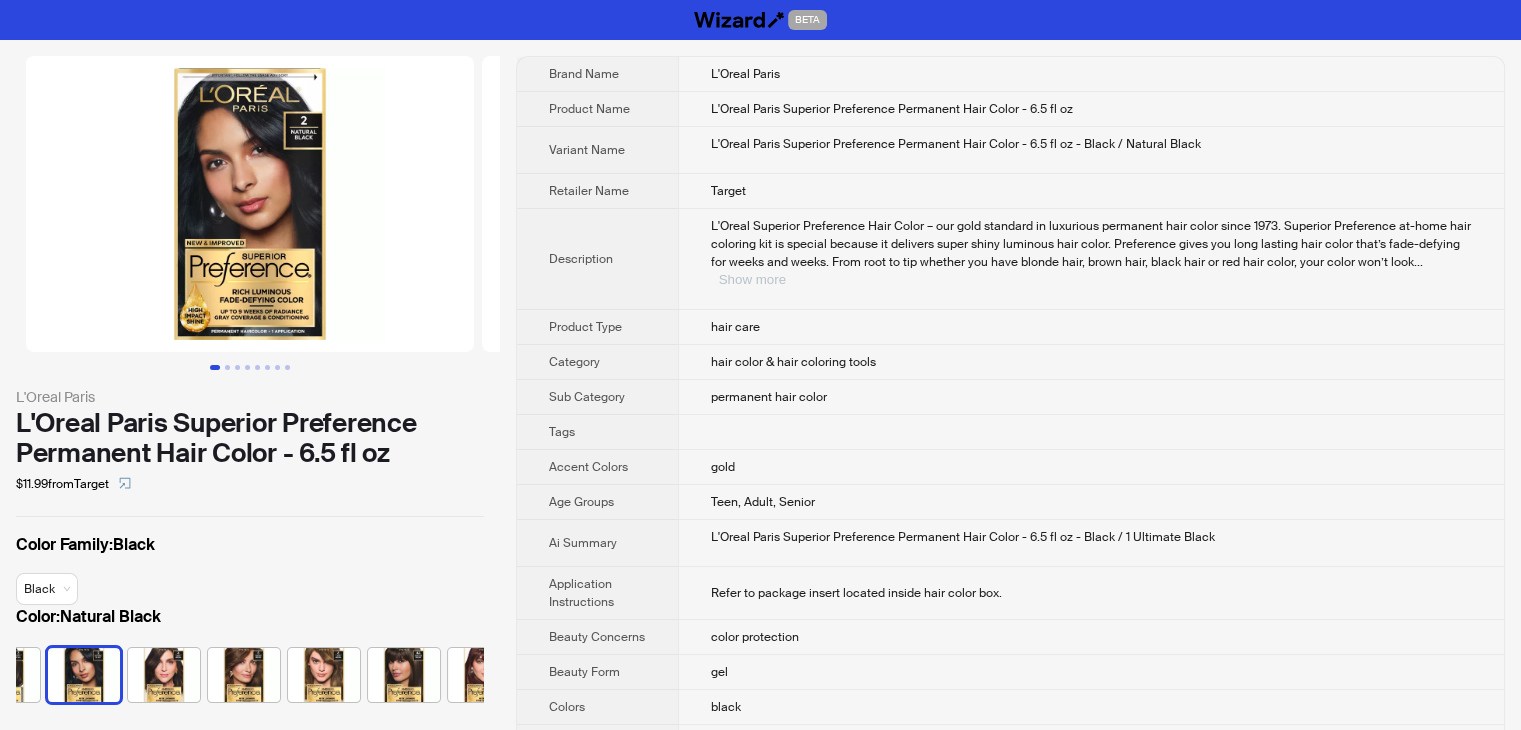 click on "Show more" at bounding box center (752, 279) 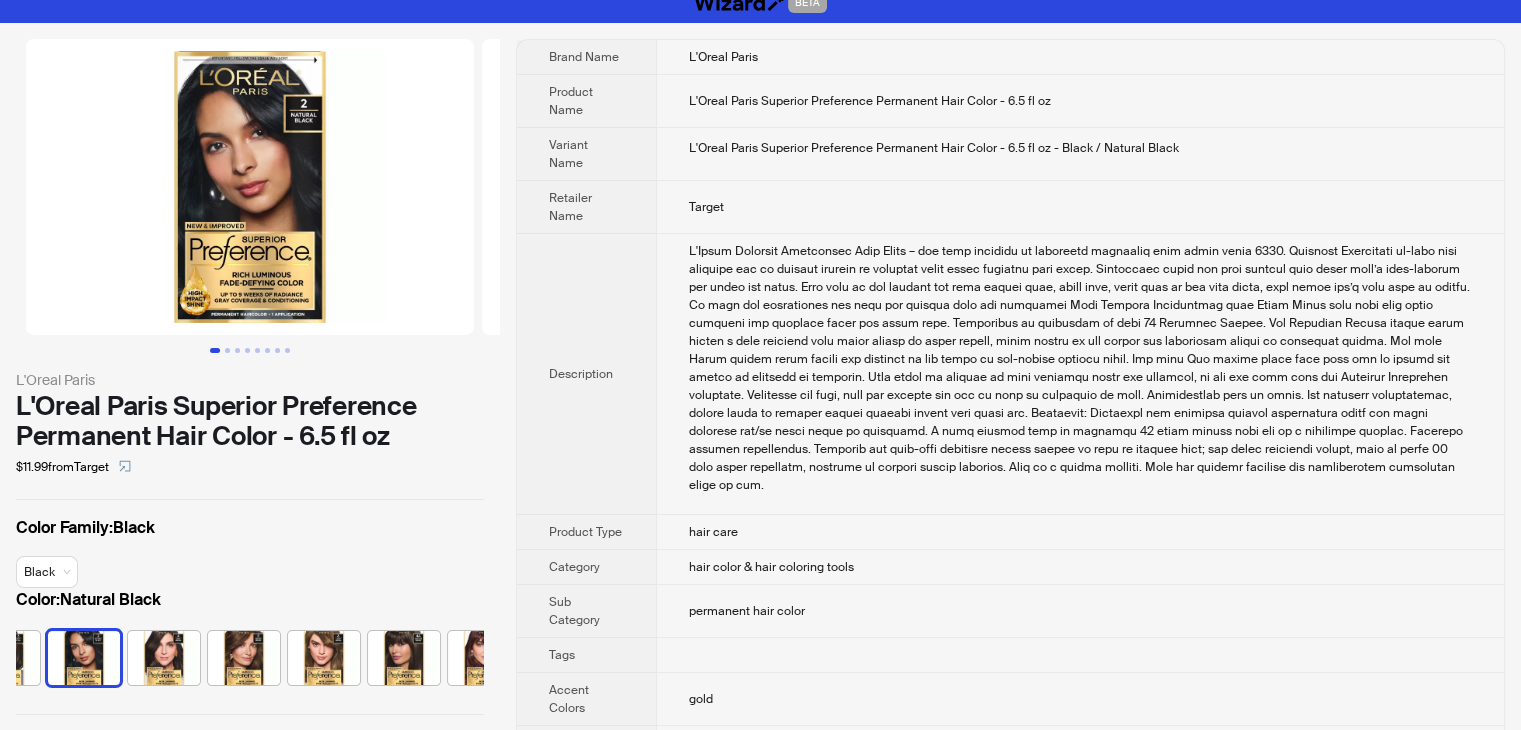 scroll, scrollTop: 0, scrollLeft: 0, axis: both 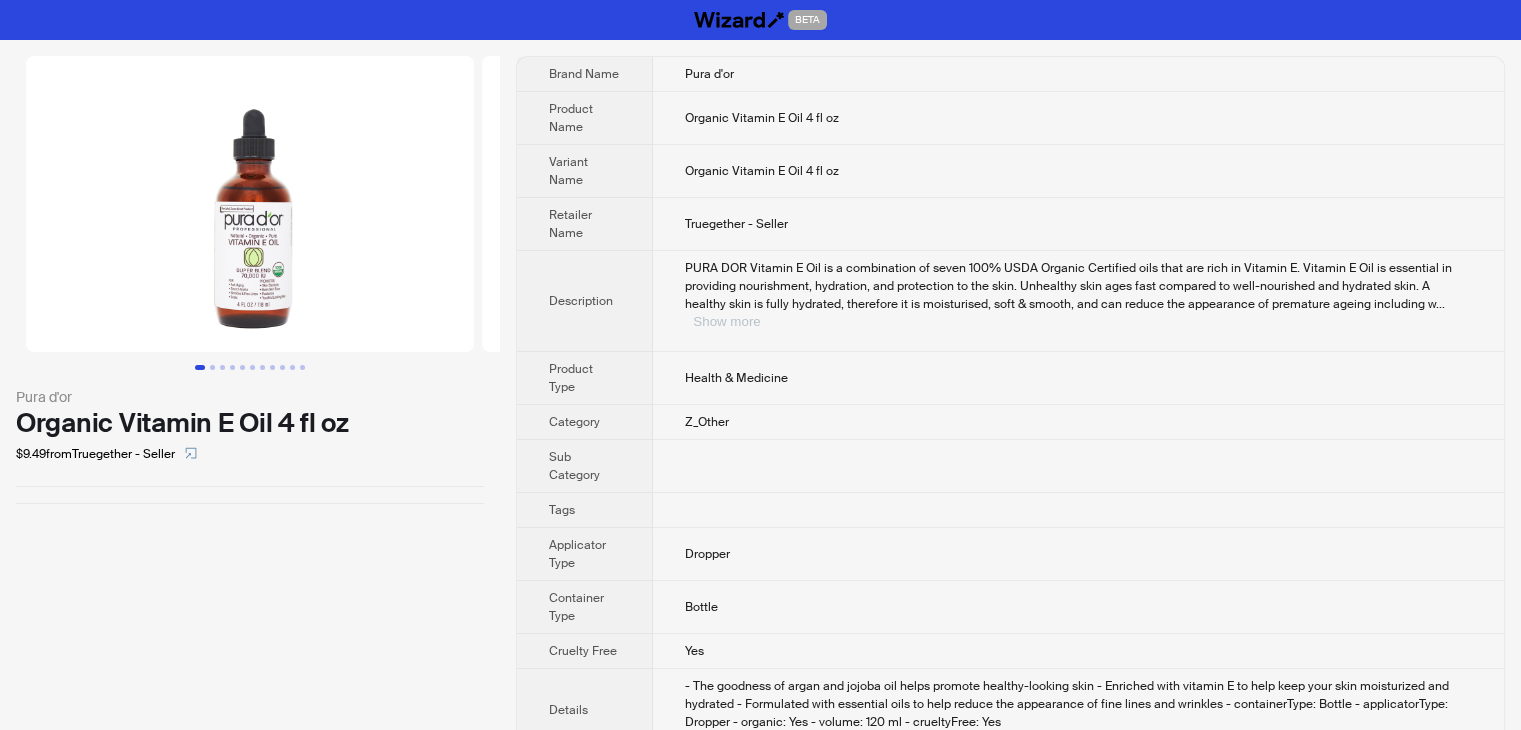 click on "Show more" at bounding box center (726, 321) 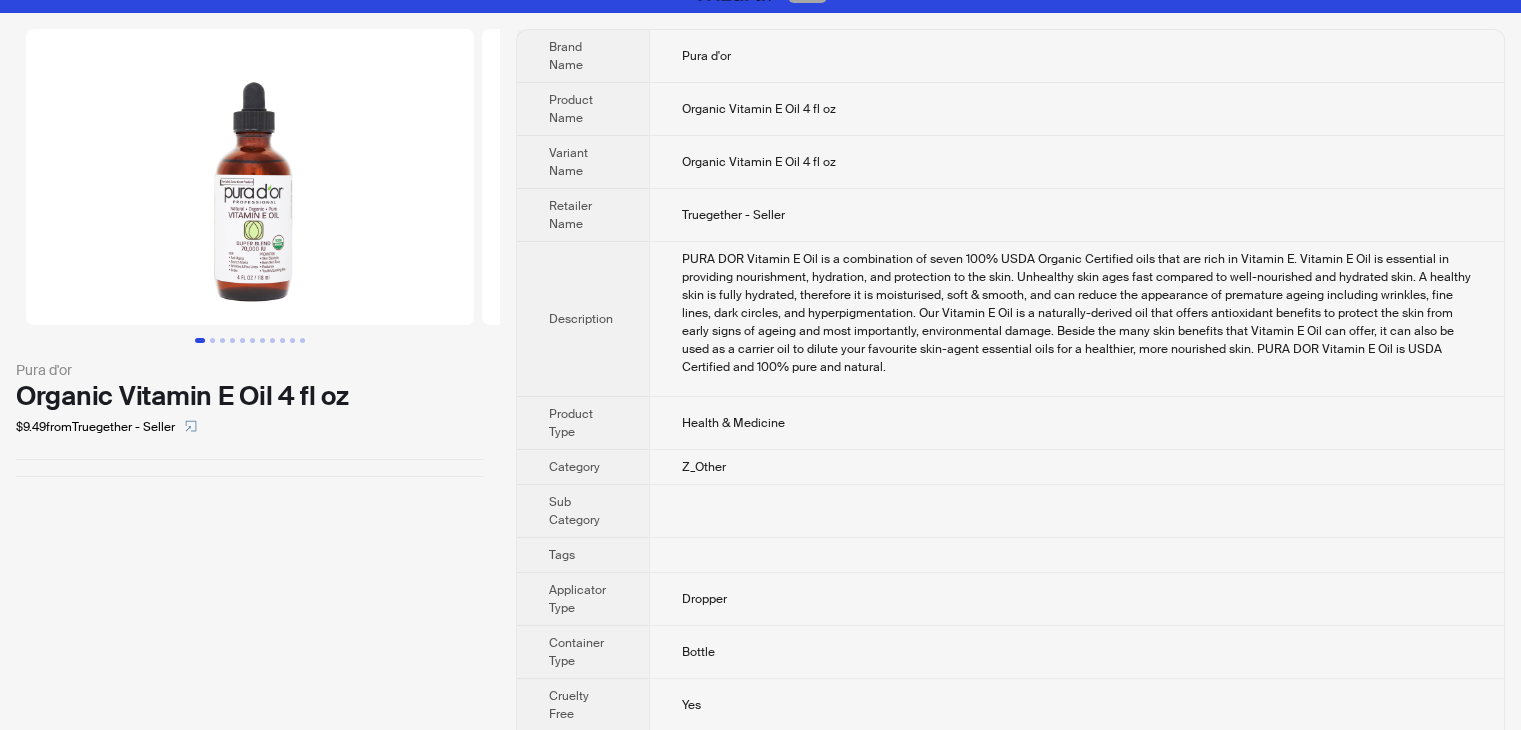 scroll, scrollTop: 0, scrollLeft: 0, axis: both 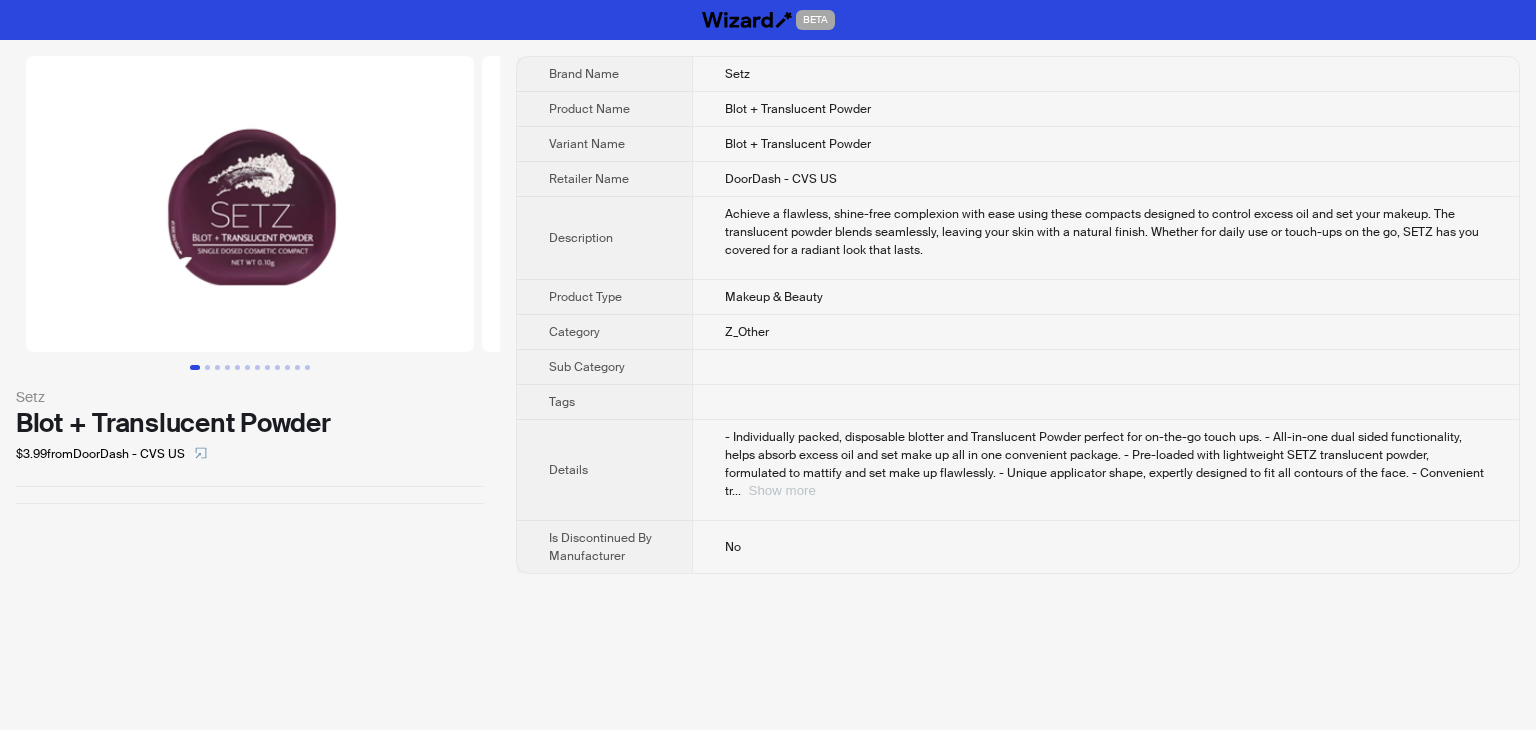 click on "Show more" at bounding box center [782, 490] 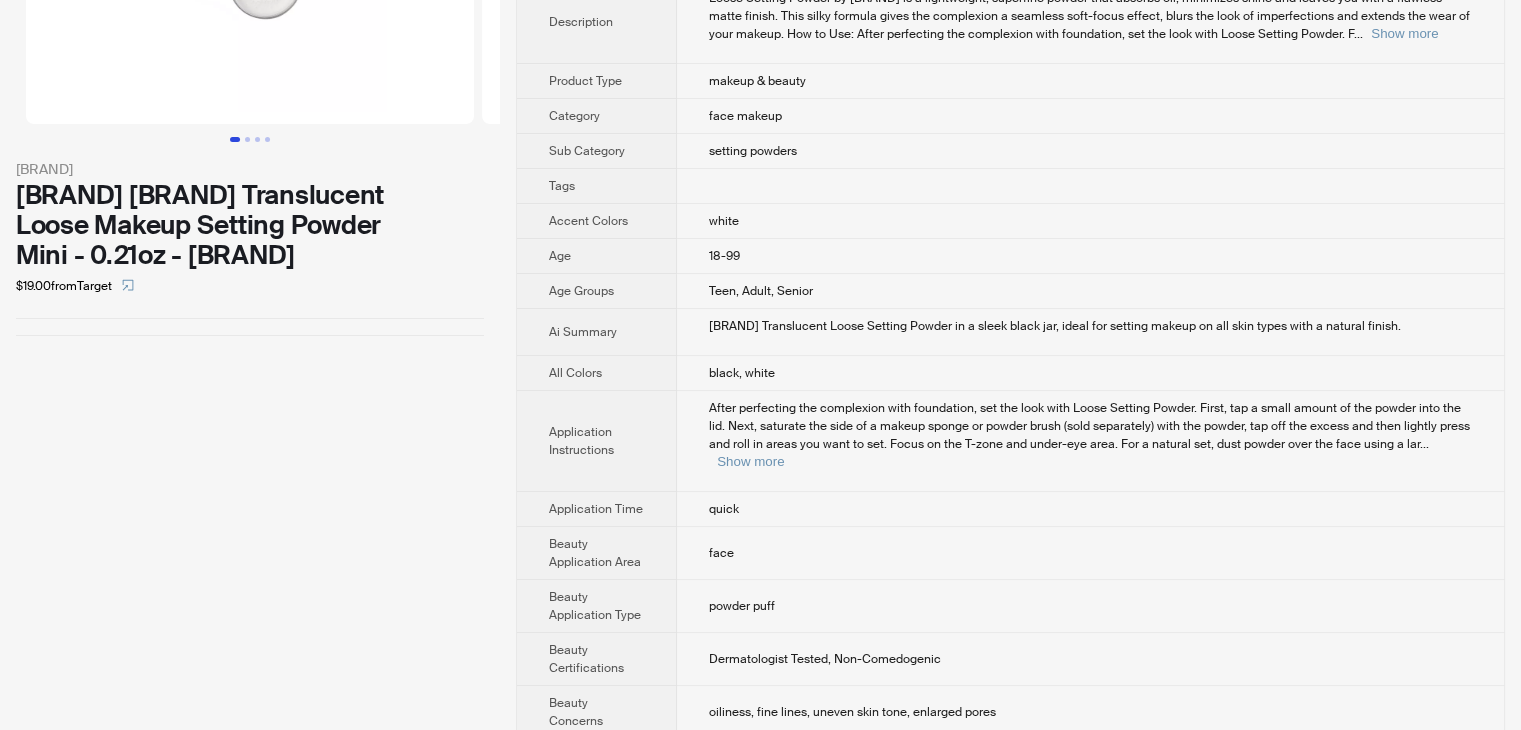 scroll, scrollTop: 0, scrollLeft: 0, axis: both 